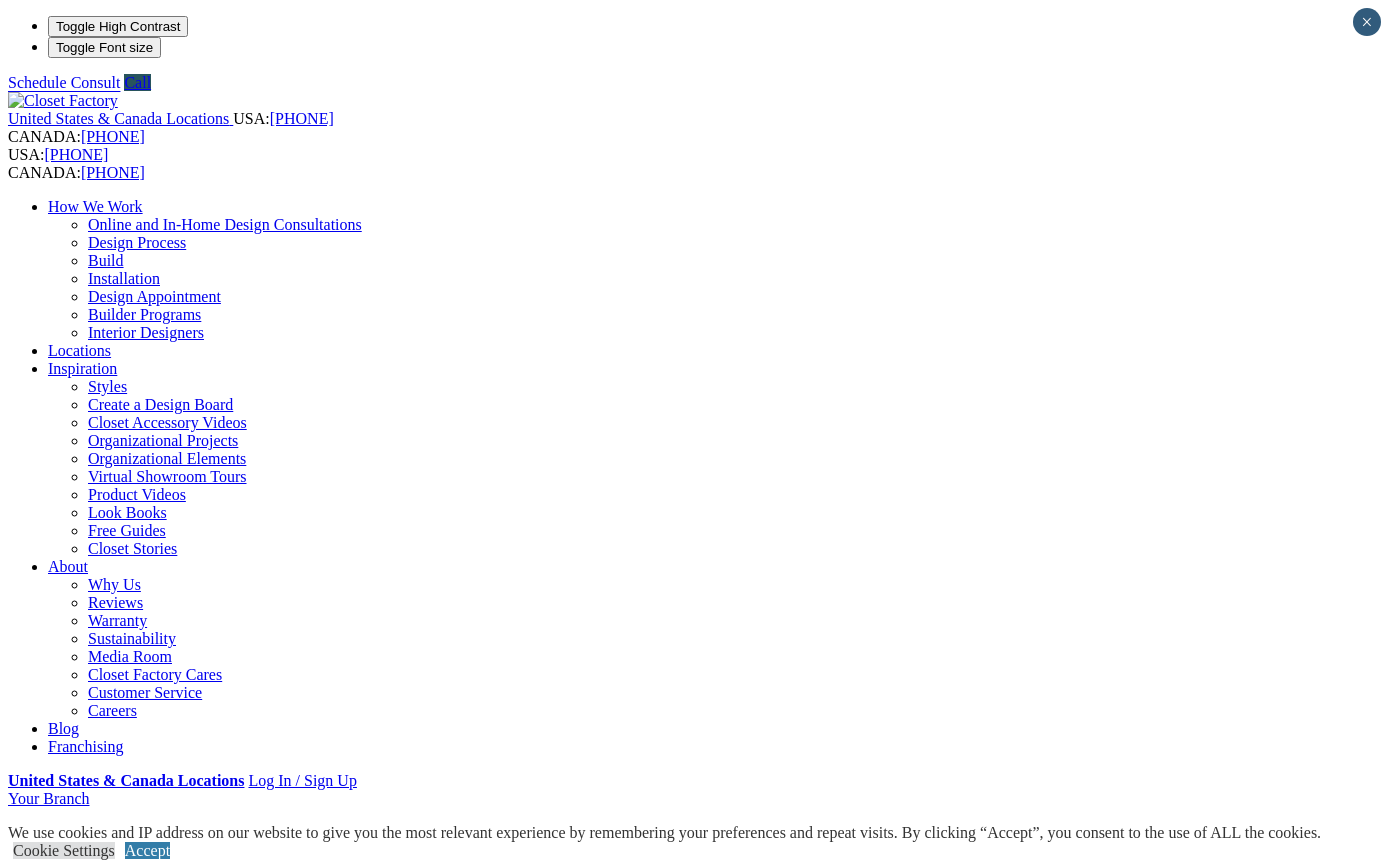 scroll, scrollTop: 0, scrollLeft: 0, axis: both 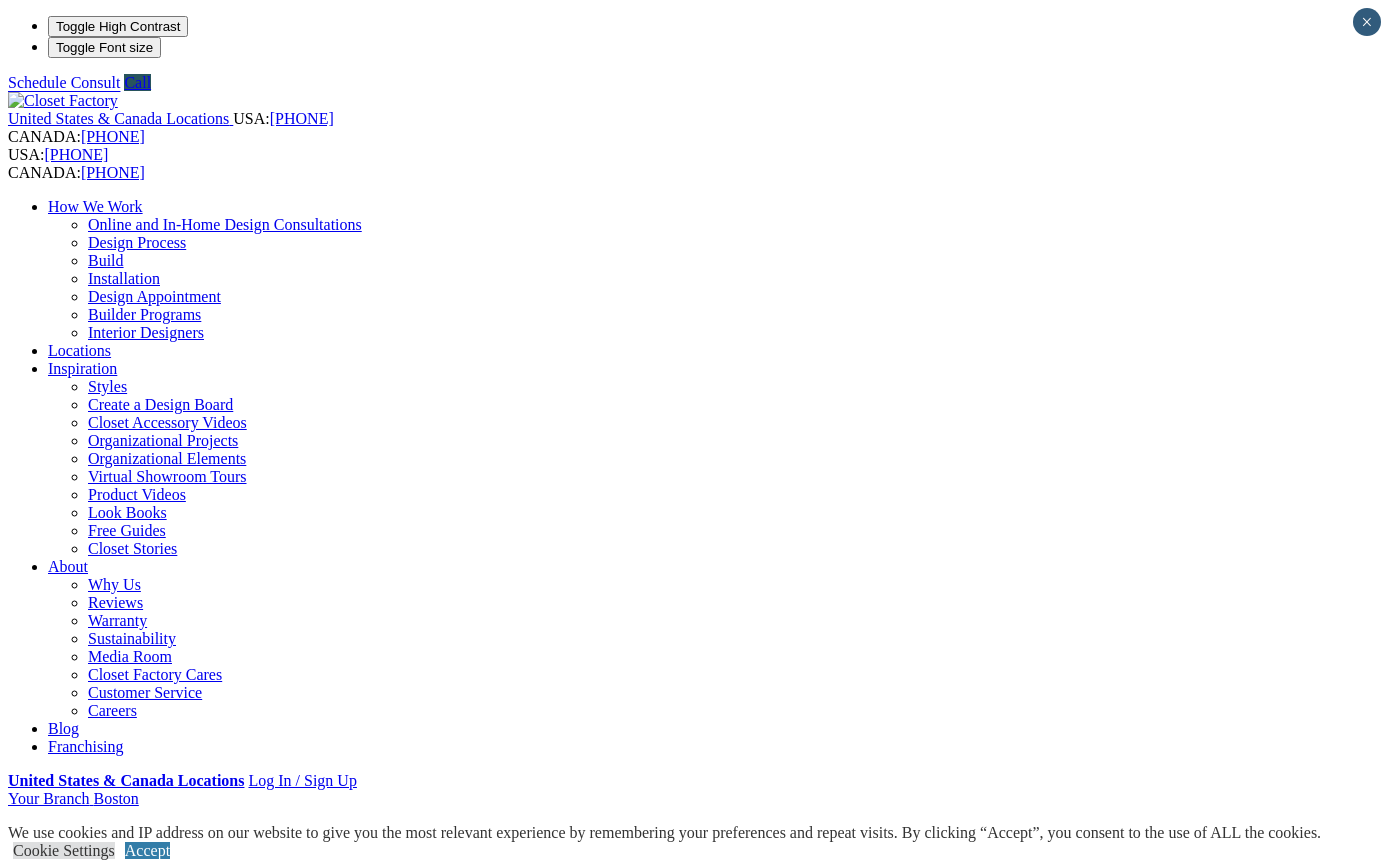click on "CLOSE (X)" at bounding box center [46, 1844] 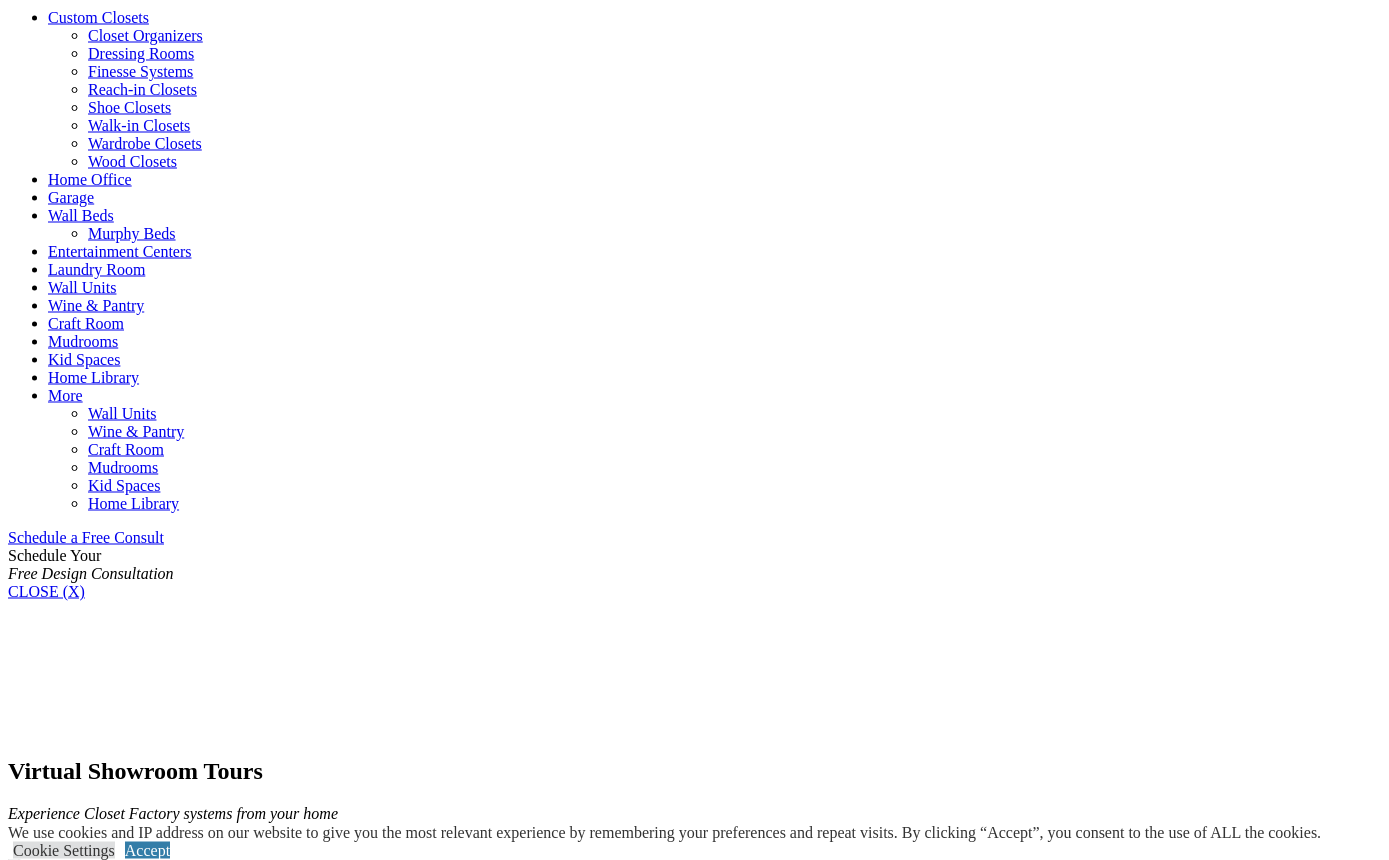 scroll, scrollTop: 817, scrollLeft: 0, axis: vertical 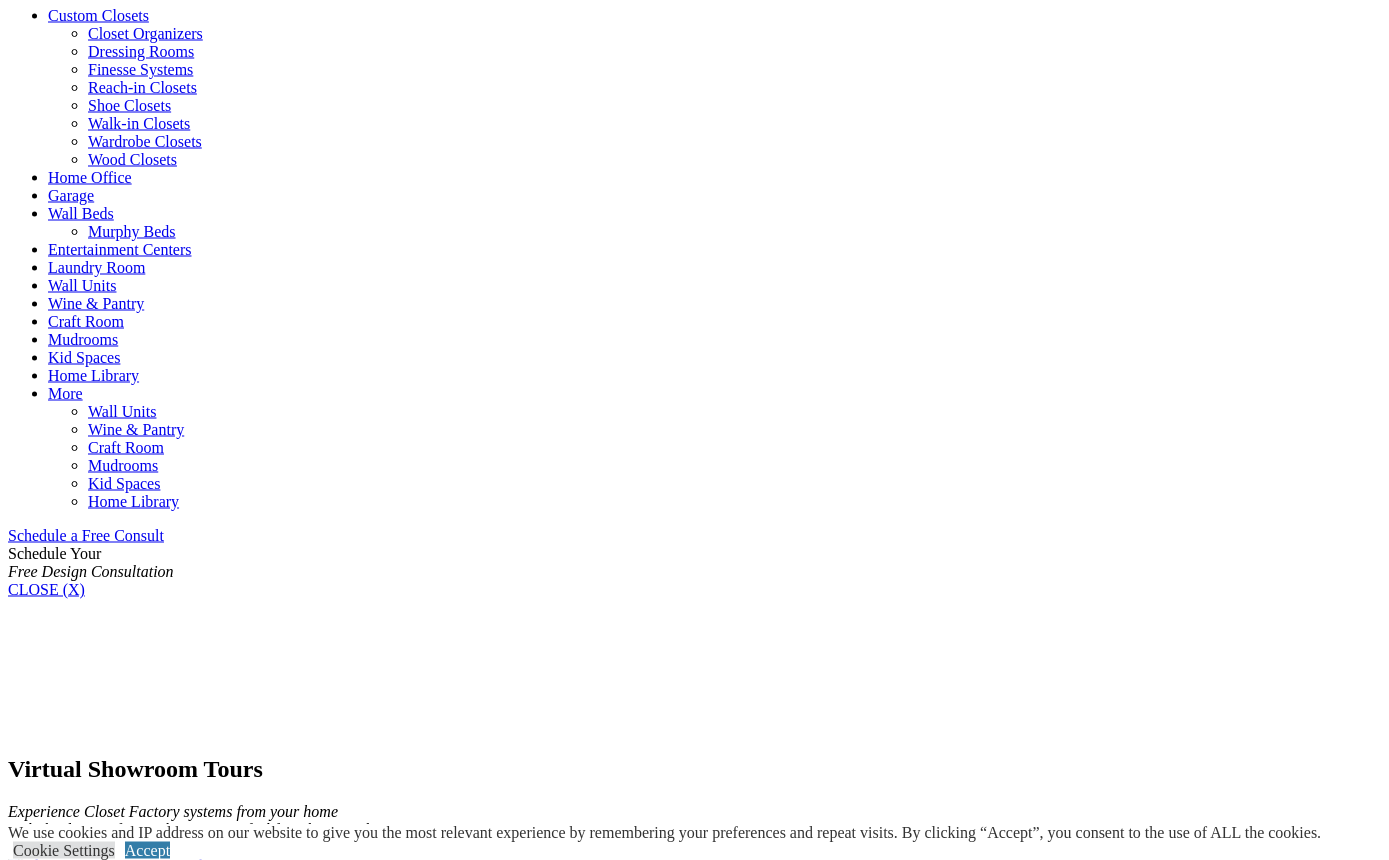 click on "2" at bounding box center [92, 3554] 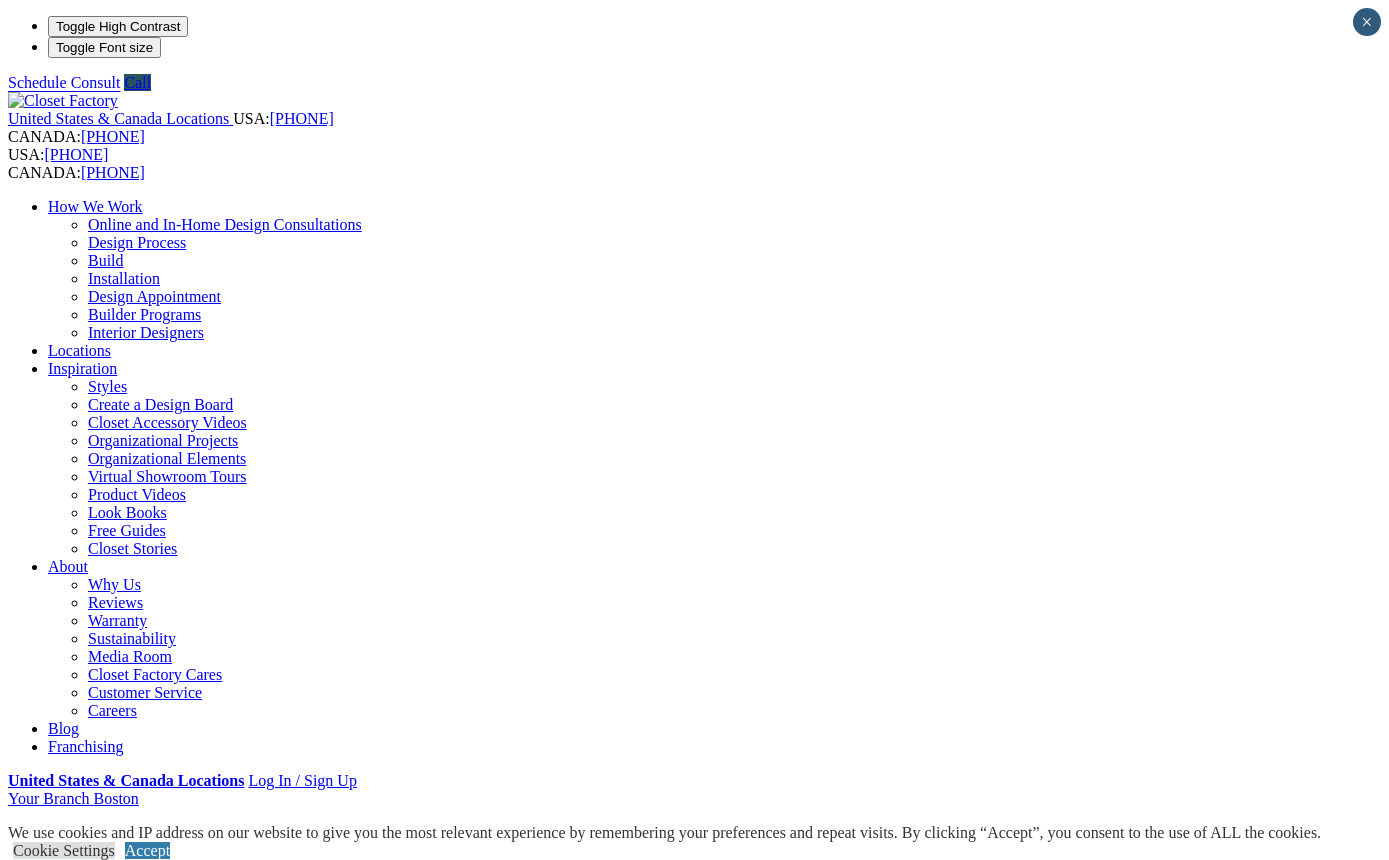 scroll, scrollTop: 0, scrollLeft: 0, axis: both 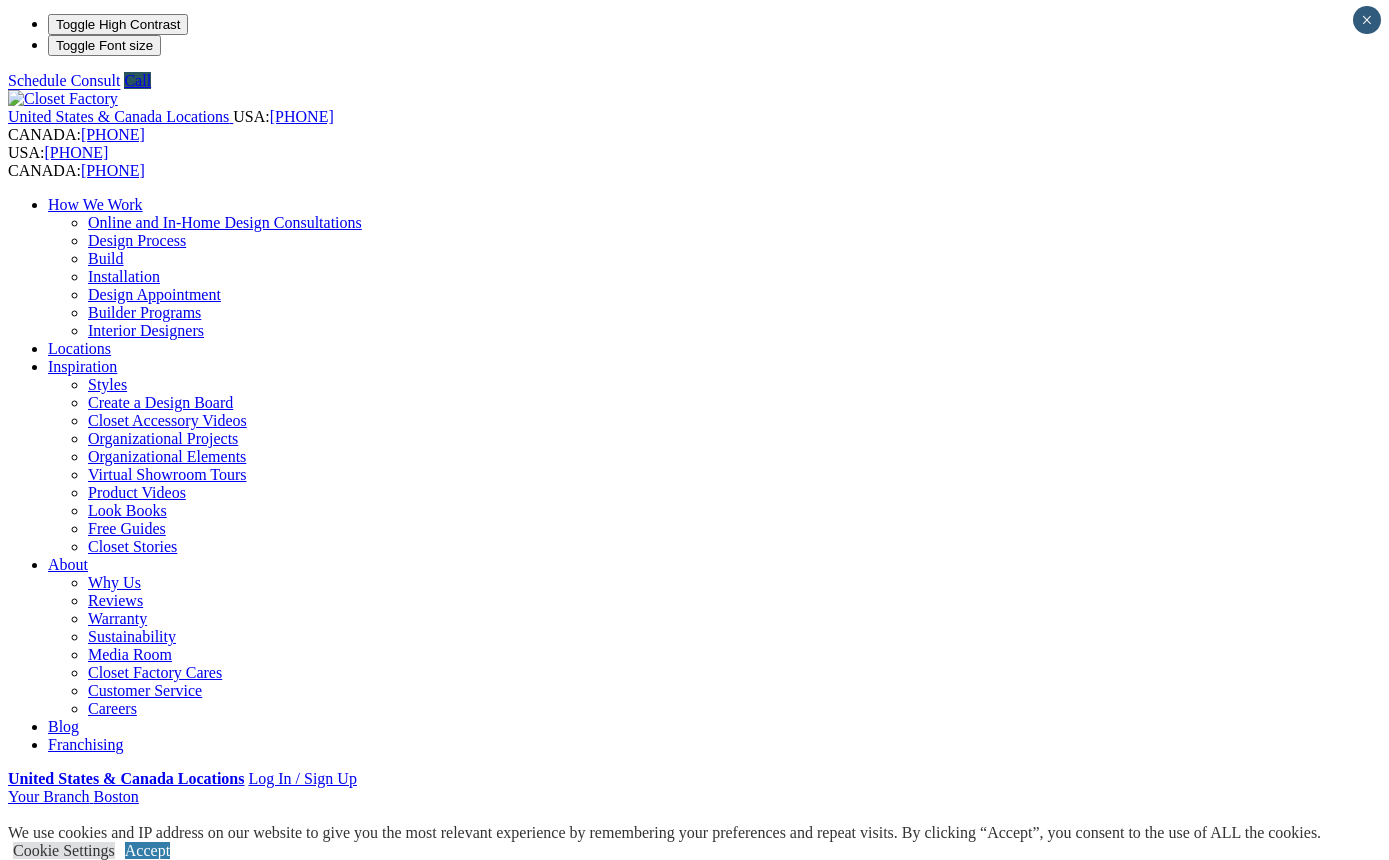 click on "Virtual Showroom Tours
Experience Closet Factory systems from your home with the device of your choice. Get a feel for what our closets and home organization systems look like and how they work." at bounding box center (694, 1543) 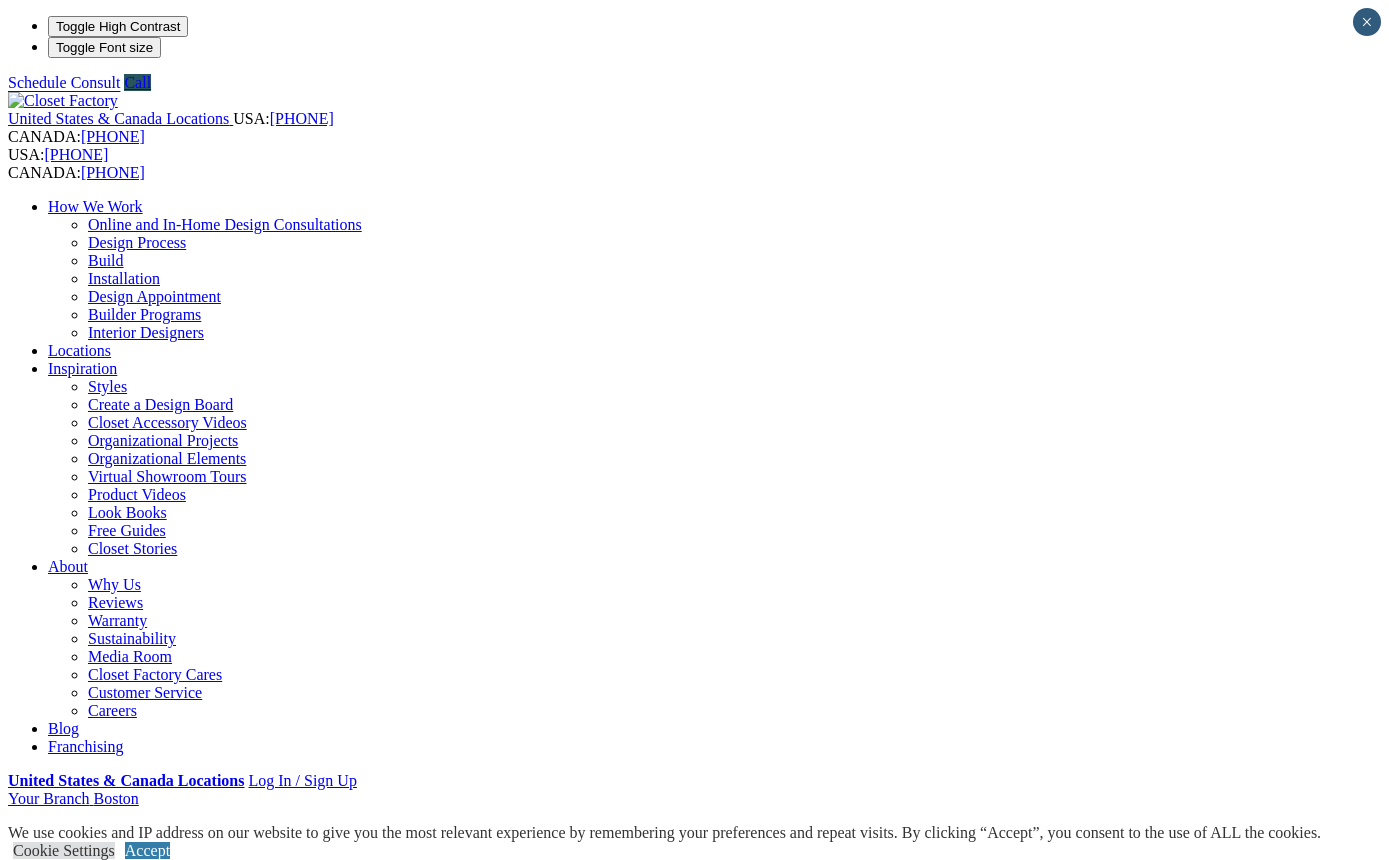 scroll, scrollTop: 0, scrollLeft: 0, axis: both 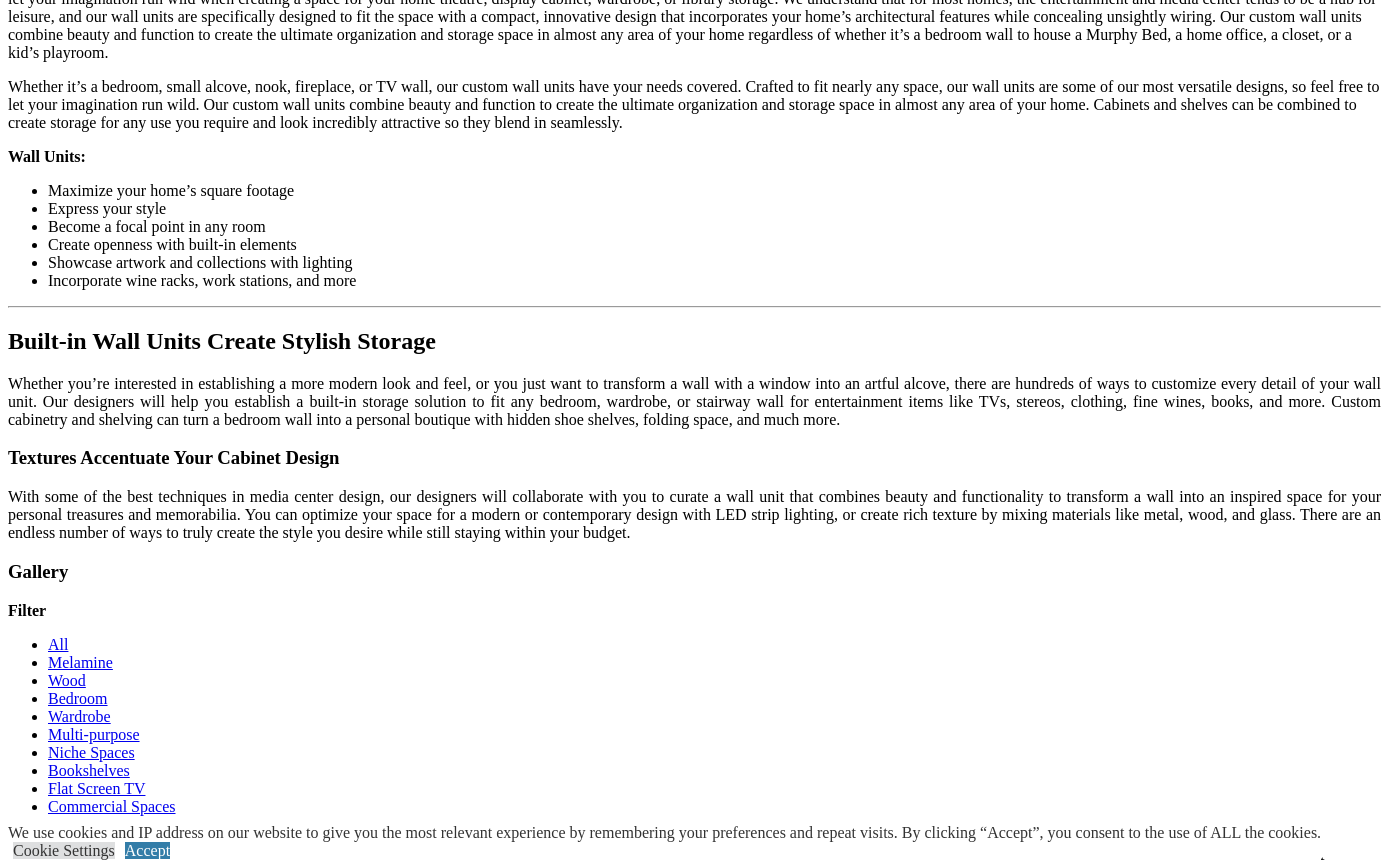 click on "Load More" at bounding box center [44, 1536] 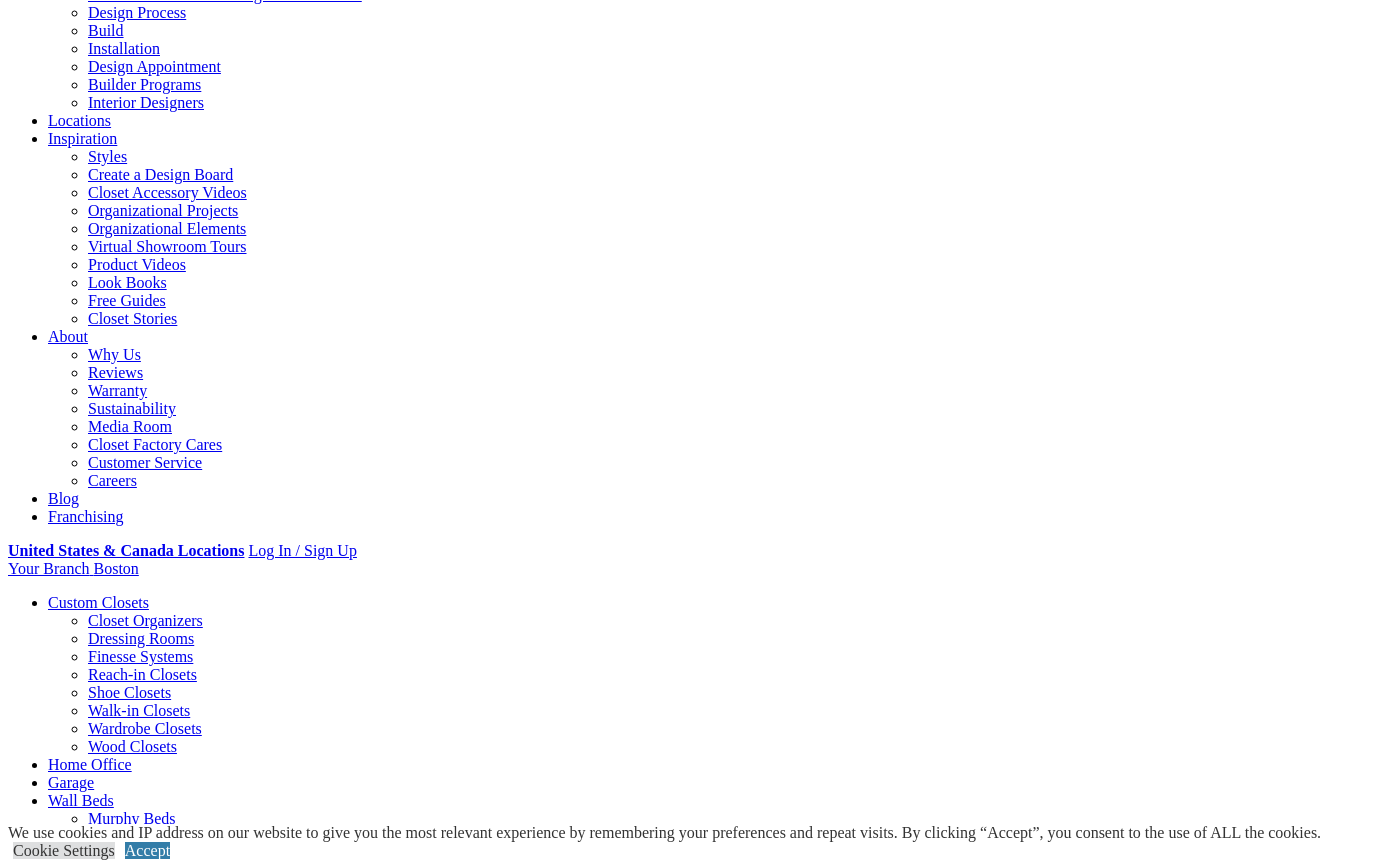 scroll, scrollTop: 0, scrollLeft: 0, axis: both 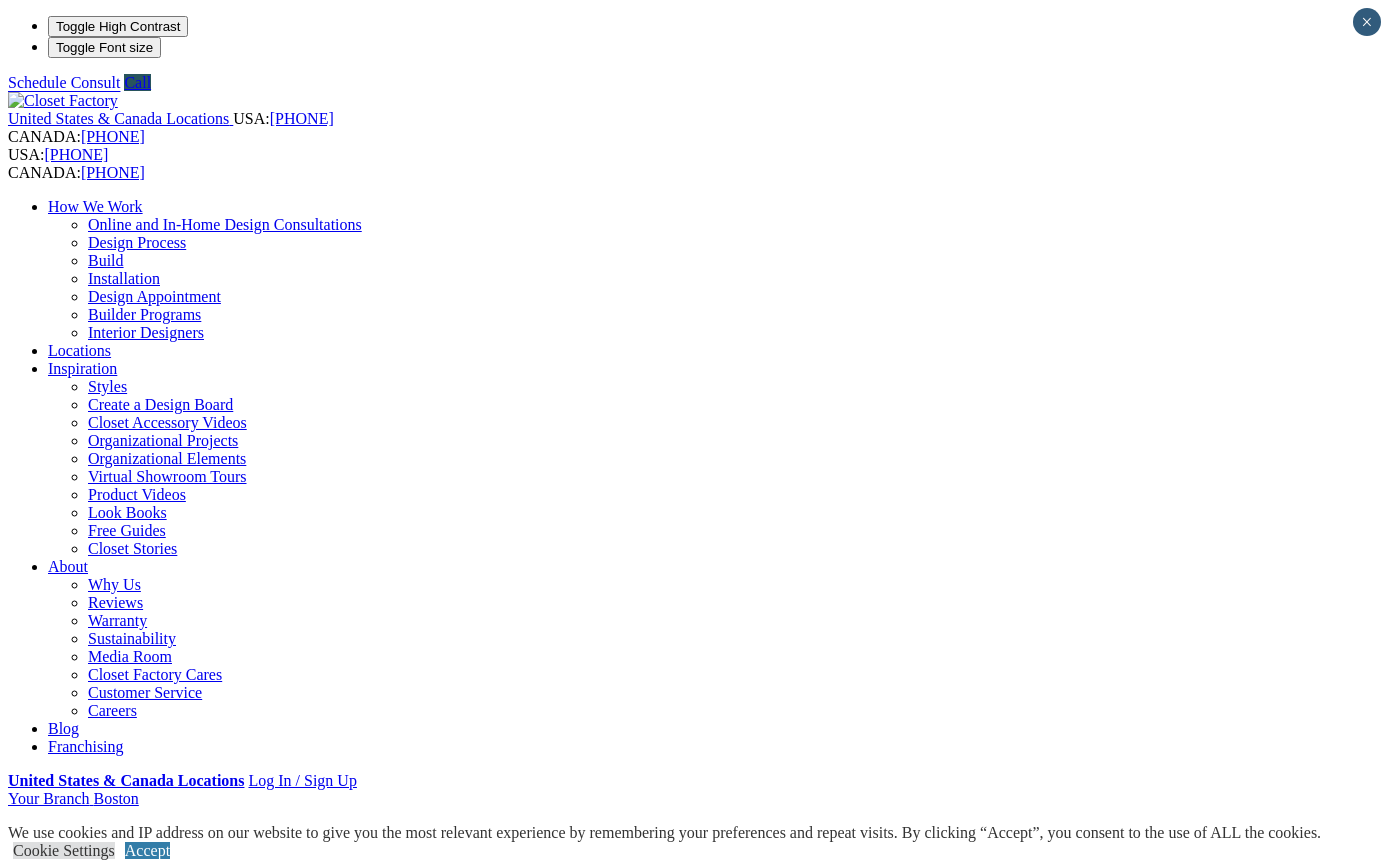 click on "Murphy Beds" at bounding box center (132, 1048) 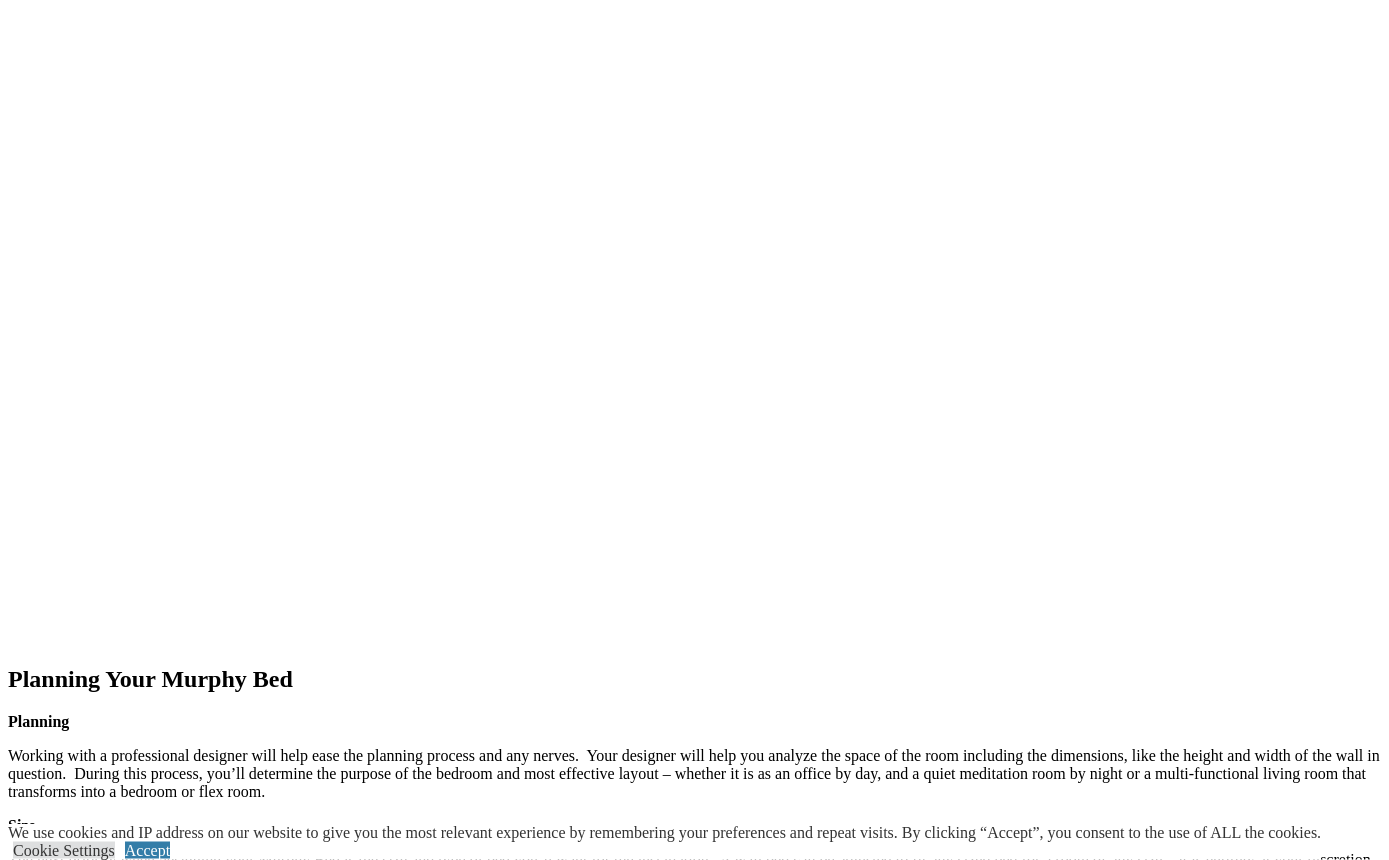 scroll, scrollTop: 2100, scrollLeft: 0, axis: vertical 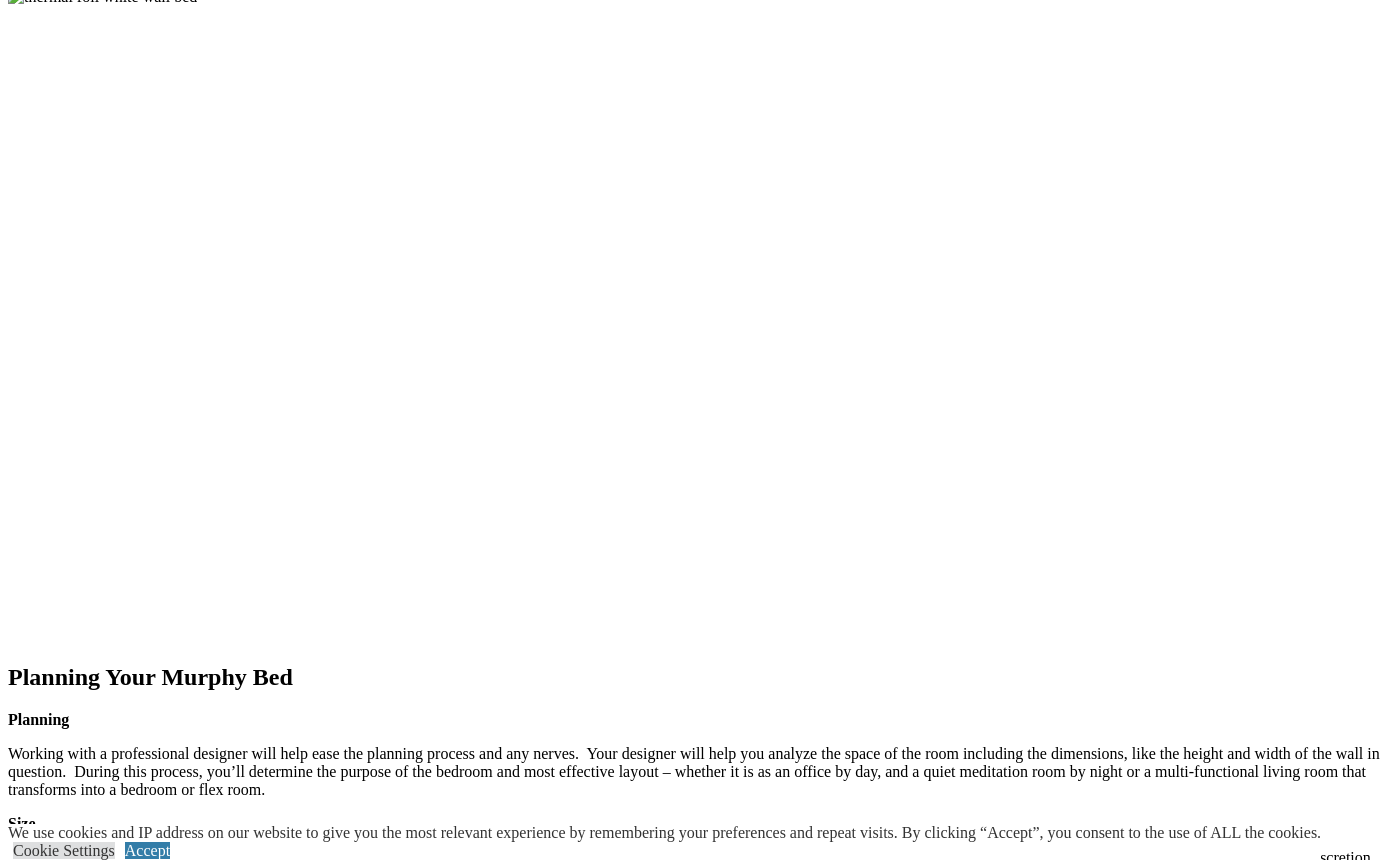 click on "next" at bounding box center (694, 1564) 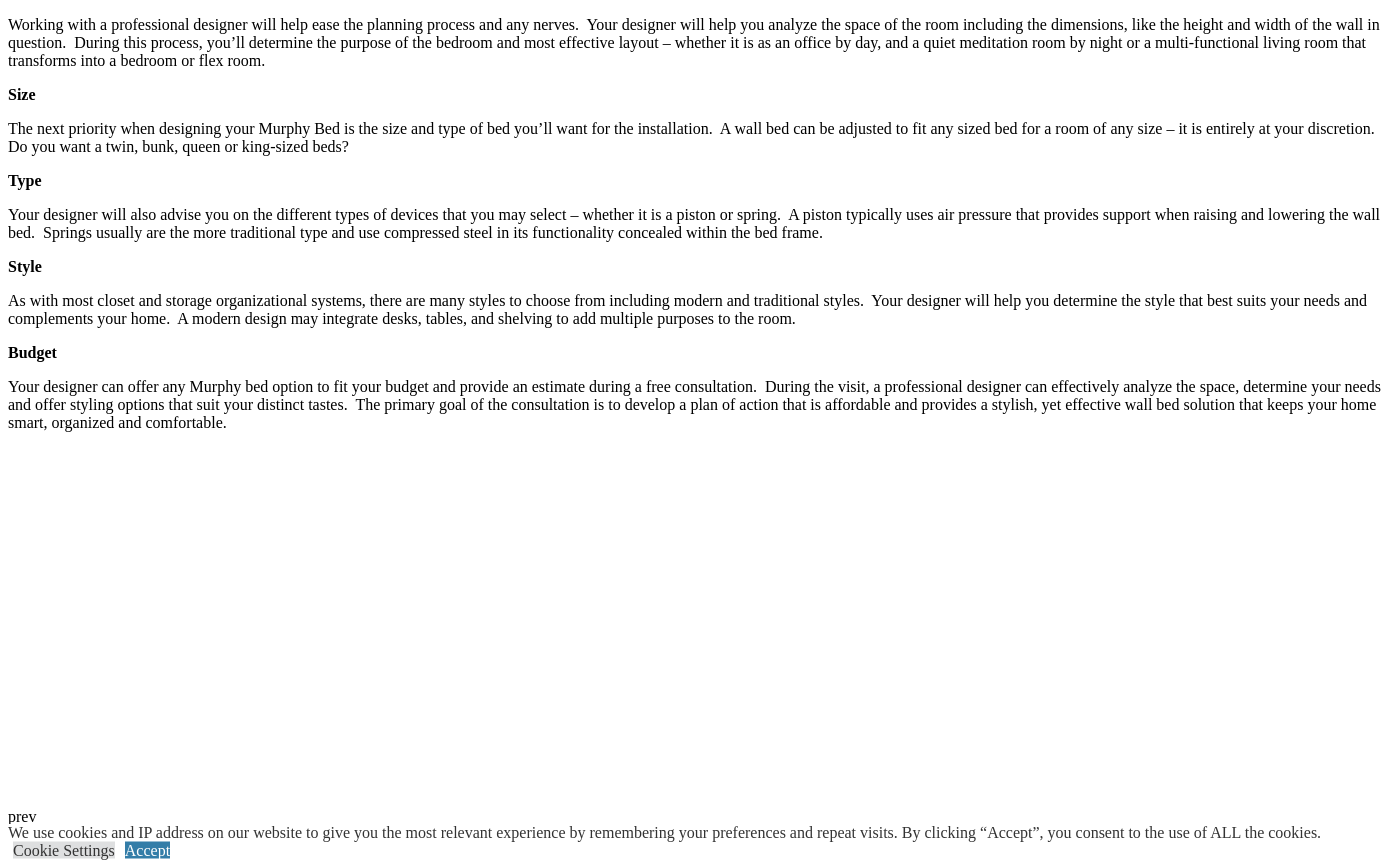 scroll, scrollTop: 2830, scrollLeft: 0, axis: vertical 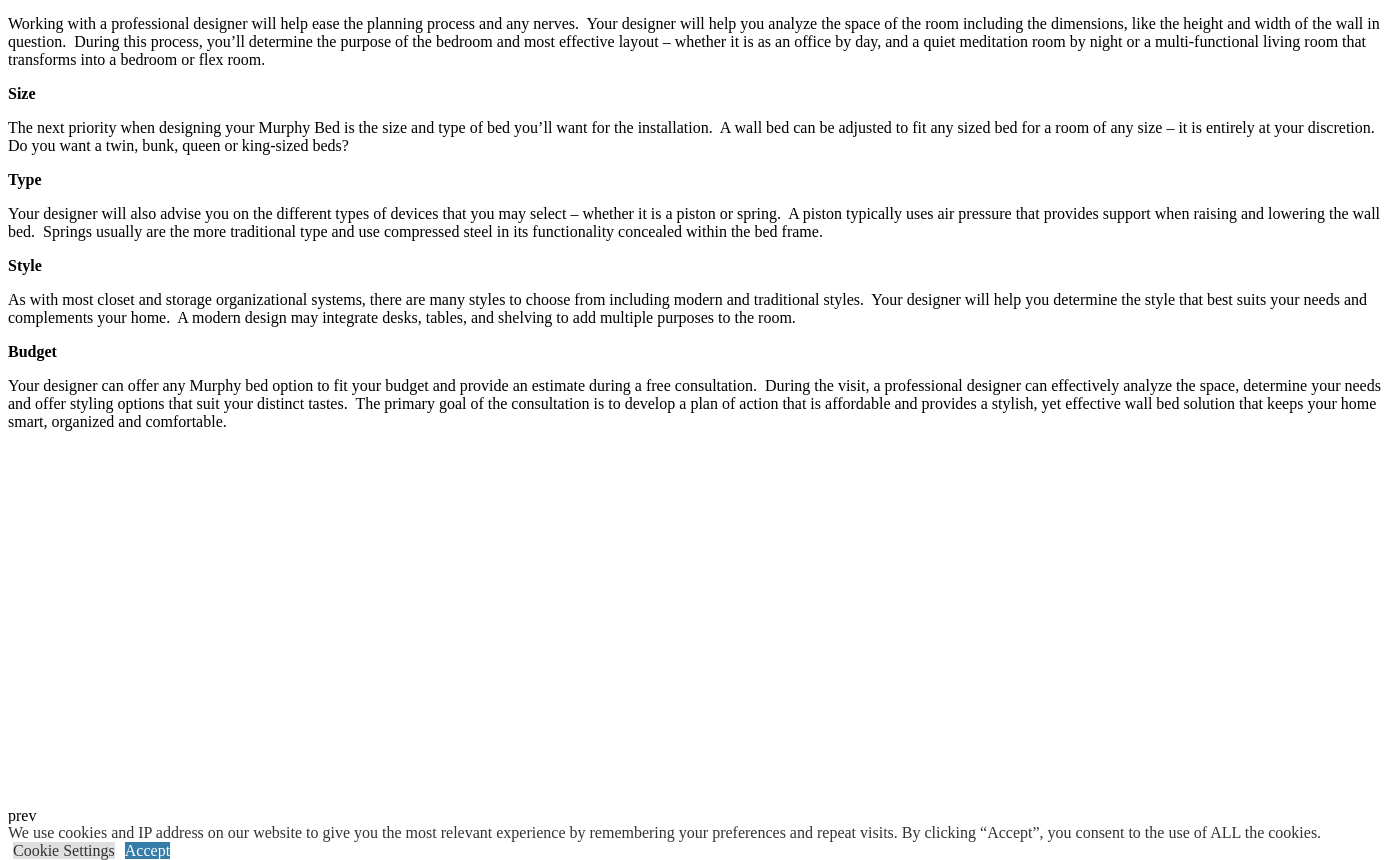click on "Murphy bed is open to expose a slanted headboard." at bounding box center [714, 2536] 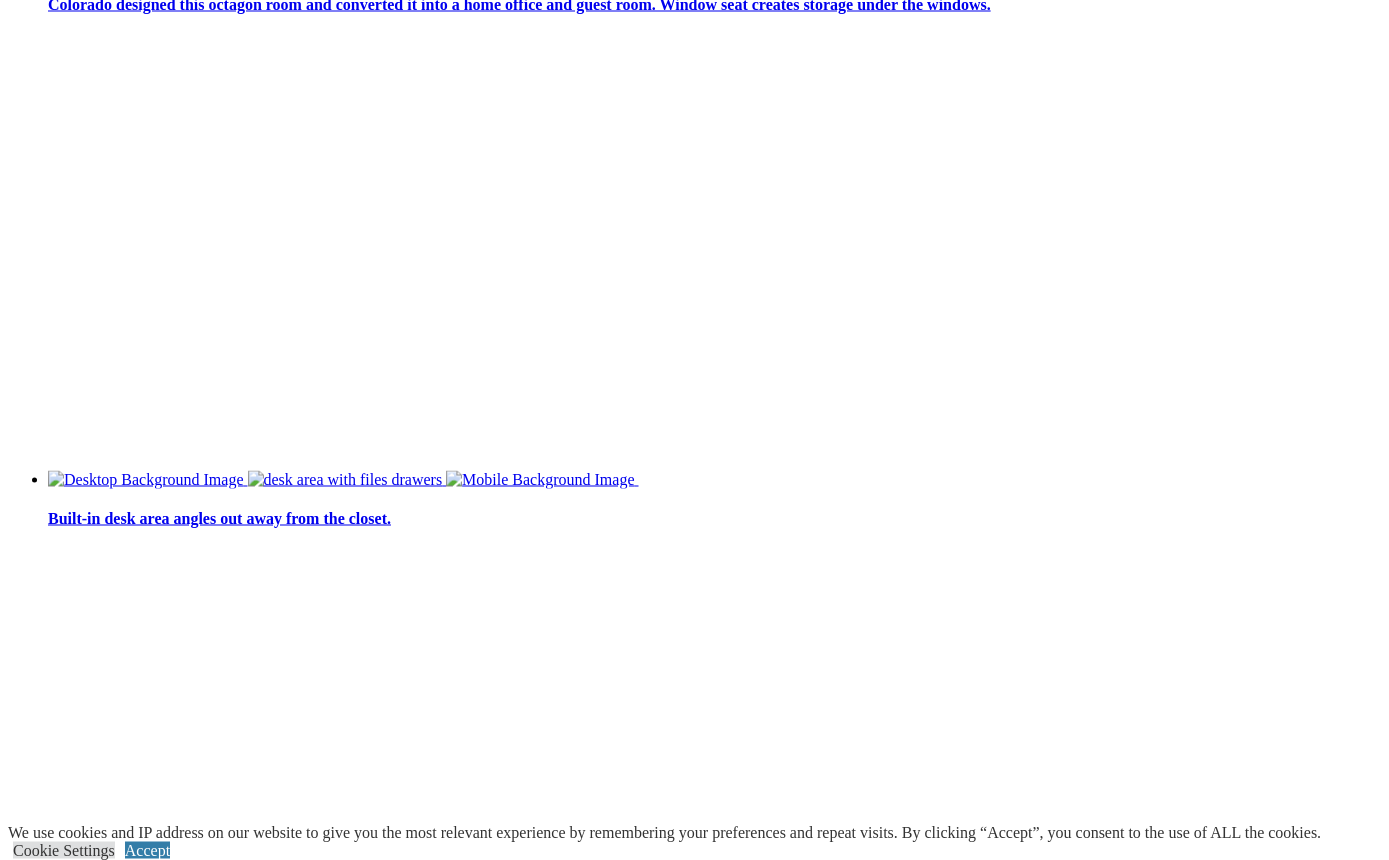 scroll, scrollTop: 4333, scrollLeft: 0, axis: vertical 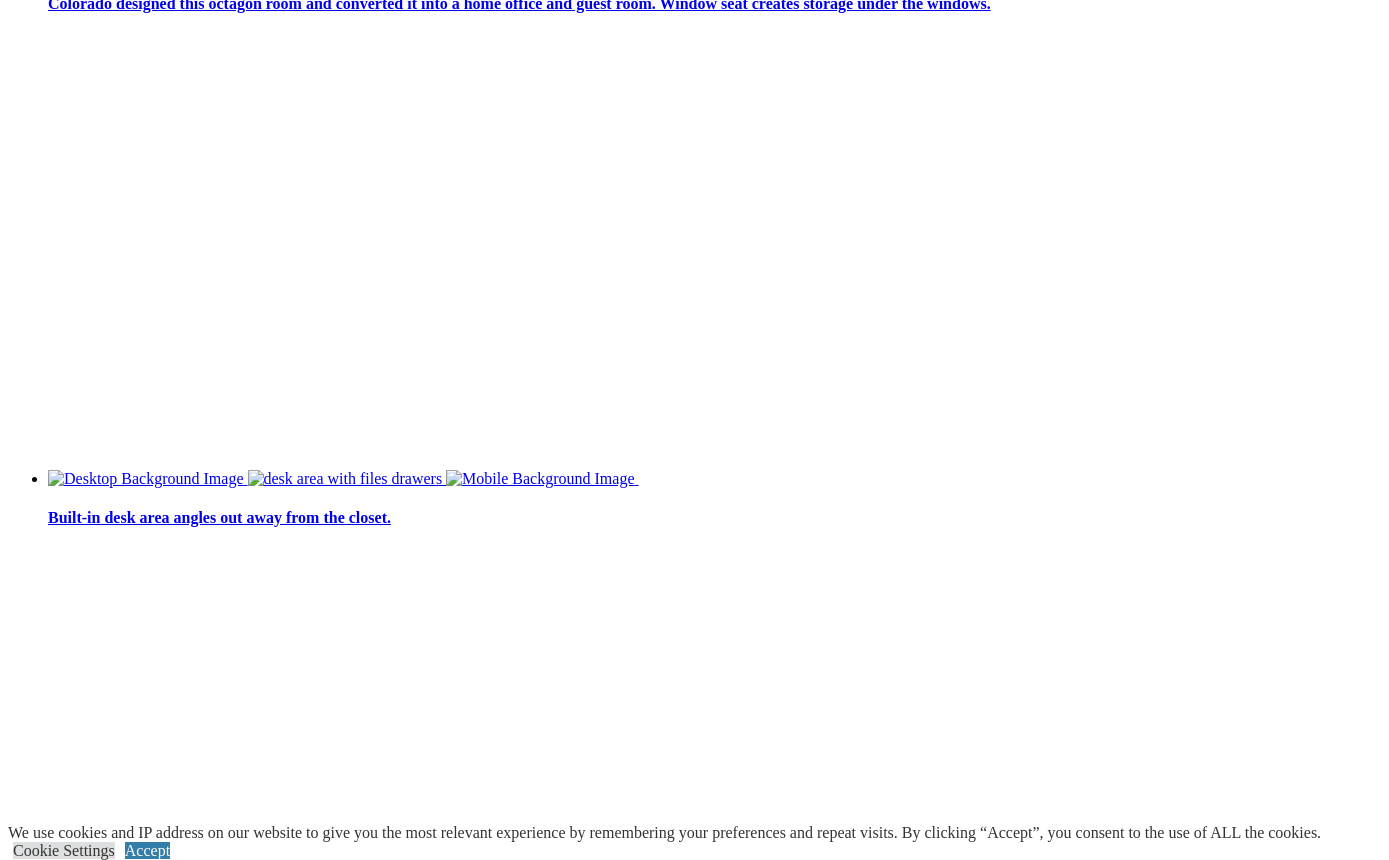 click on "Dressing Rooms" at bounding box center [141, -3465] 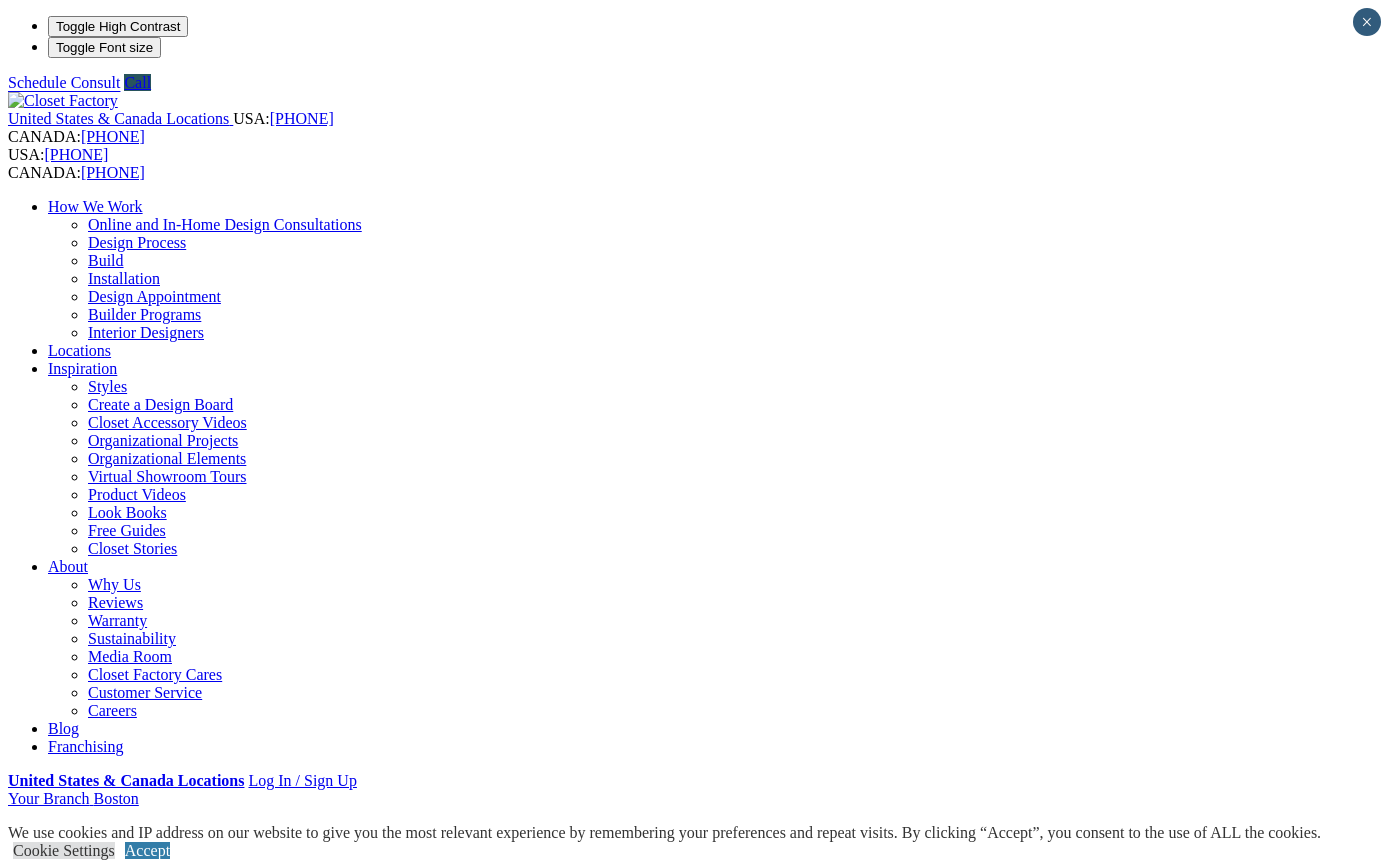 scroll, scrollTop: 0, scrollLeft: 0, axis: both 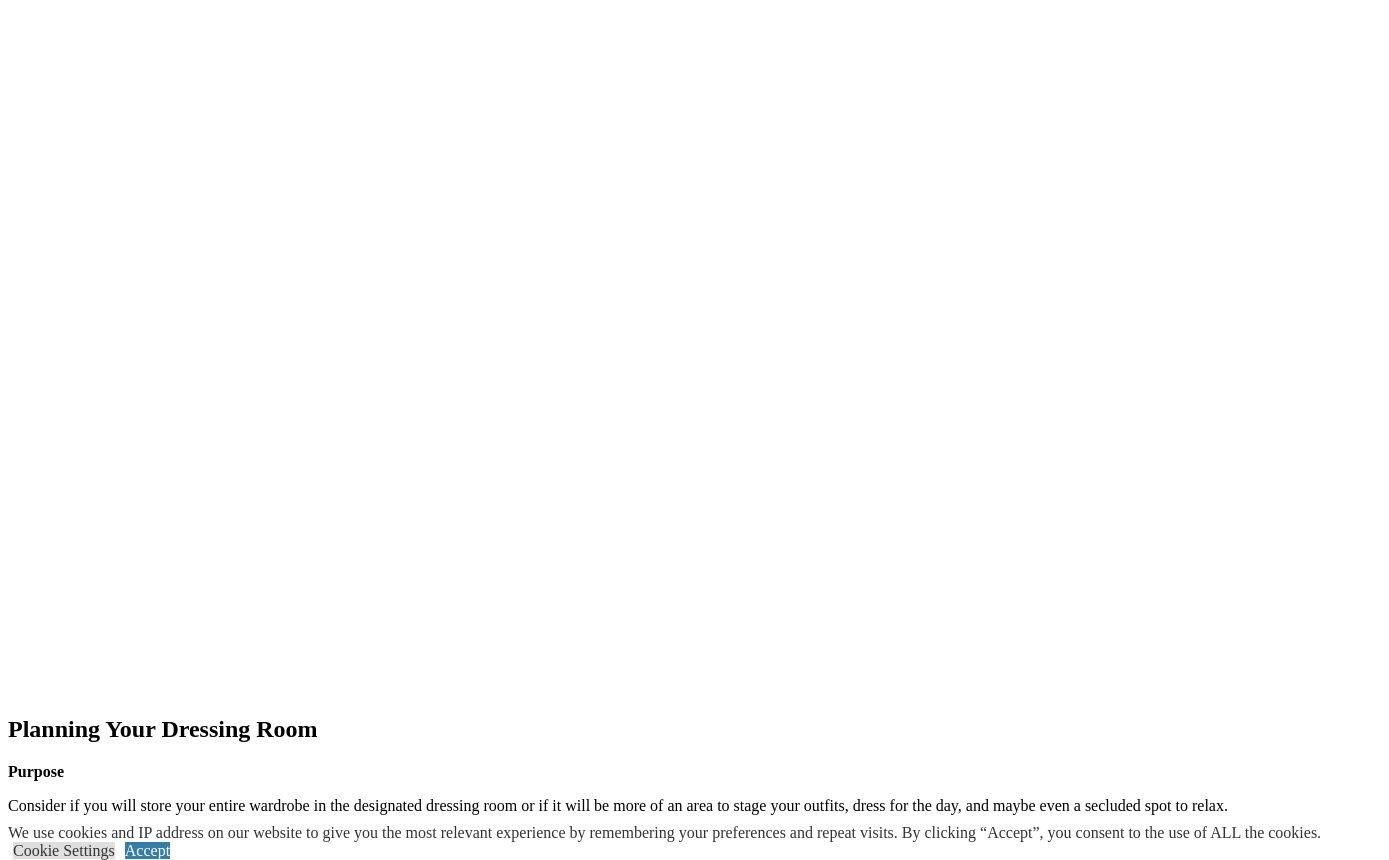 click at bounding box center (-715, 1736) 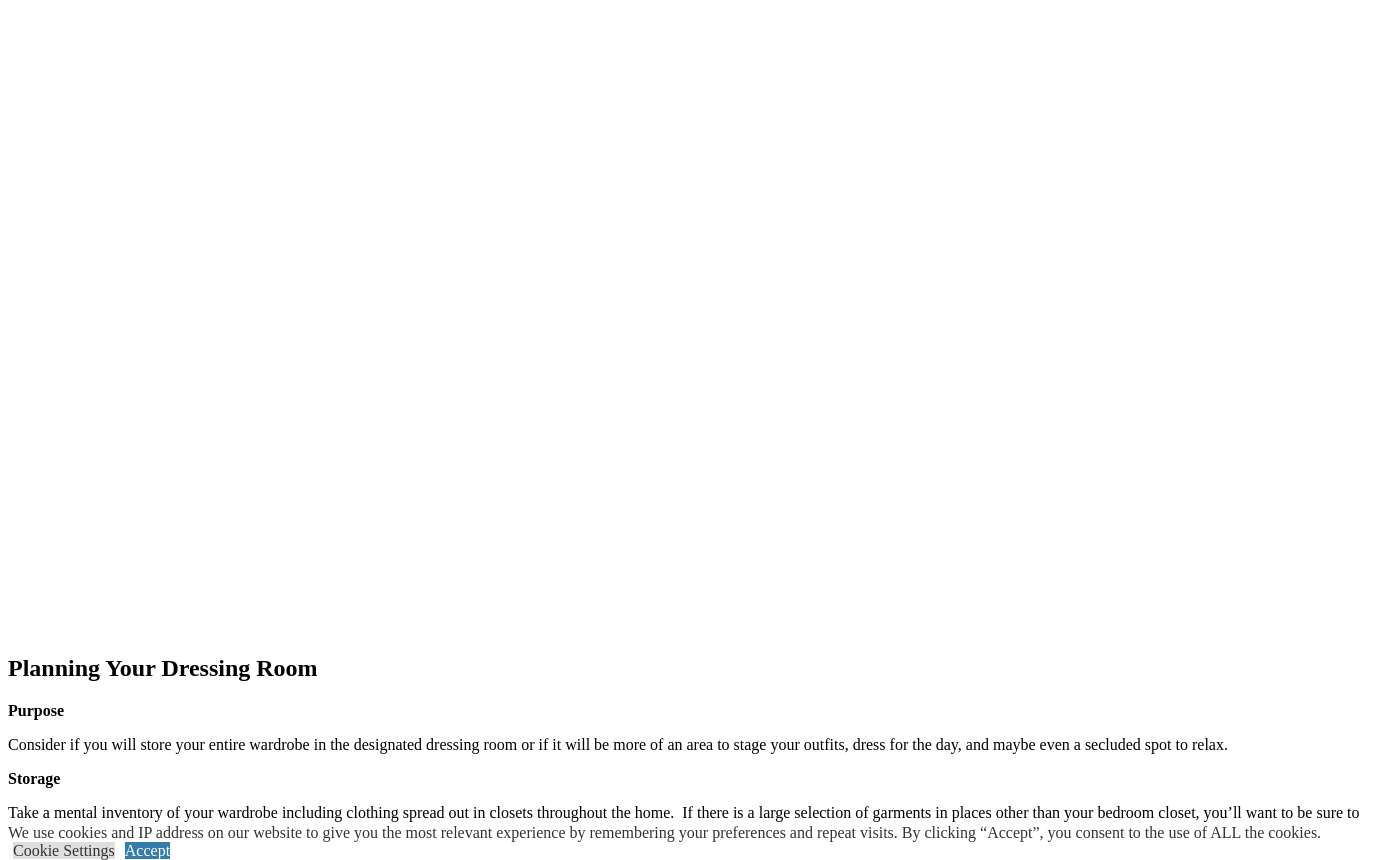 scroll, scrollTop: 1987, scrollLeft: 0, axis: vertical 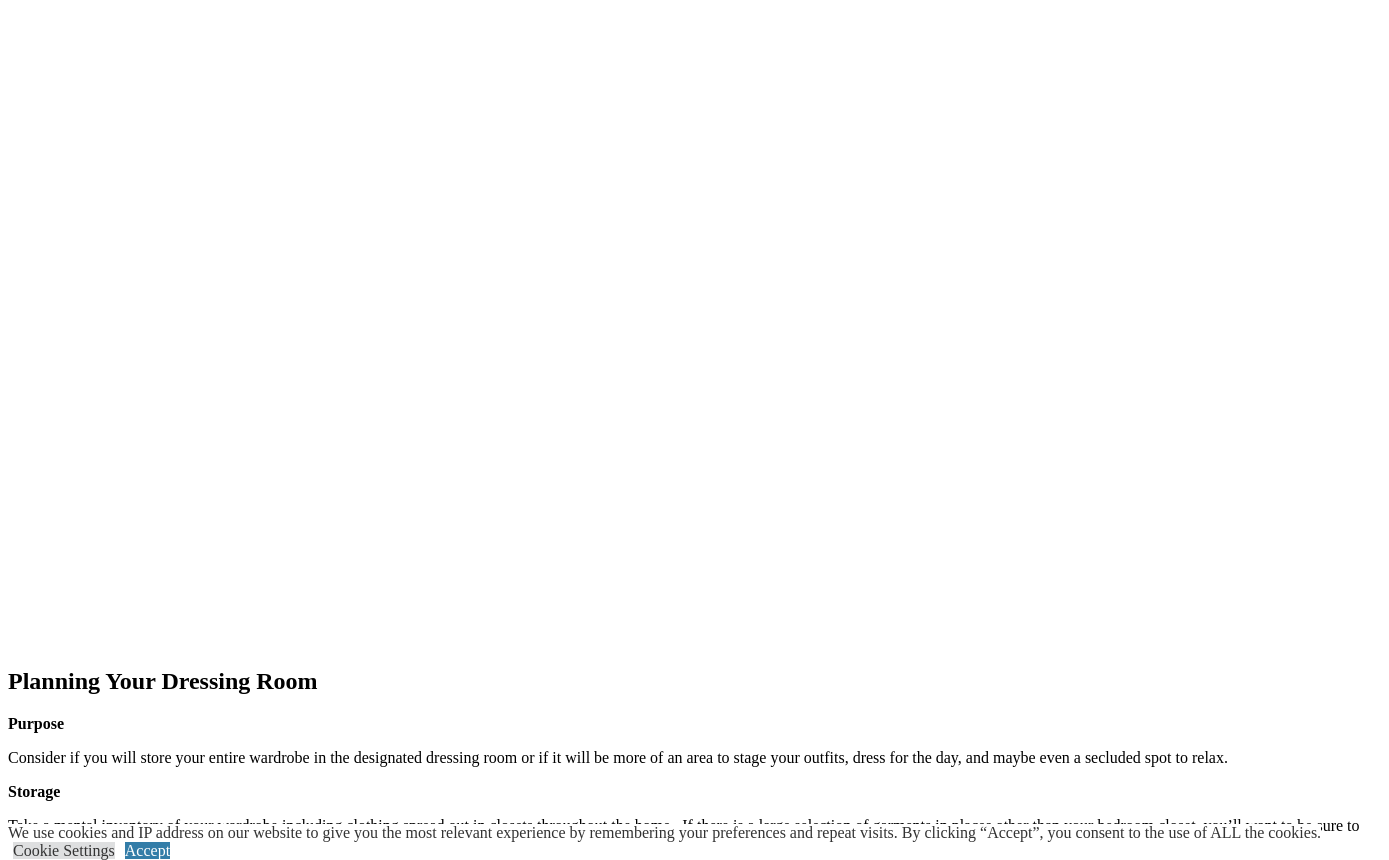 click at bounding box center (-715, 1688) 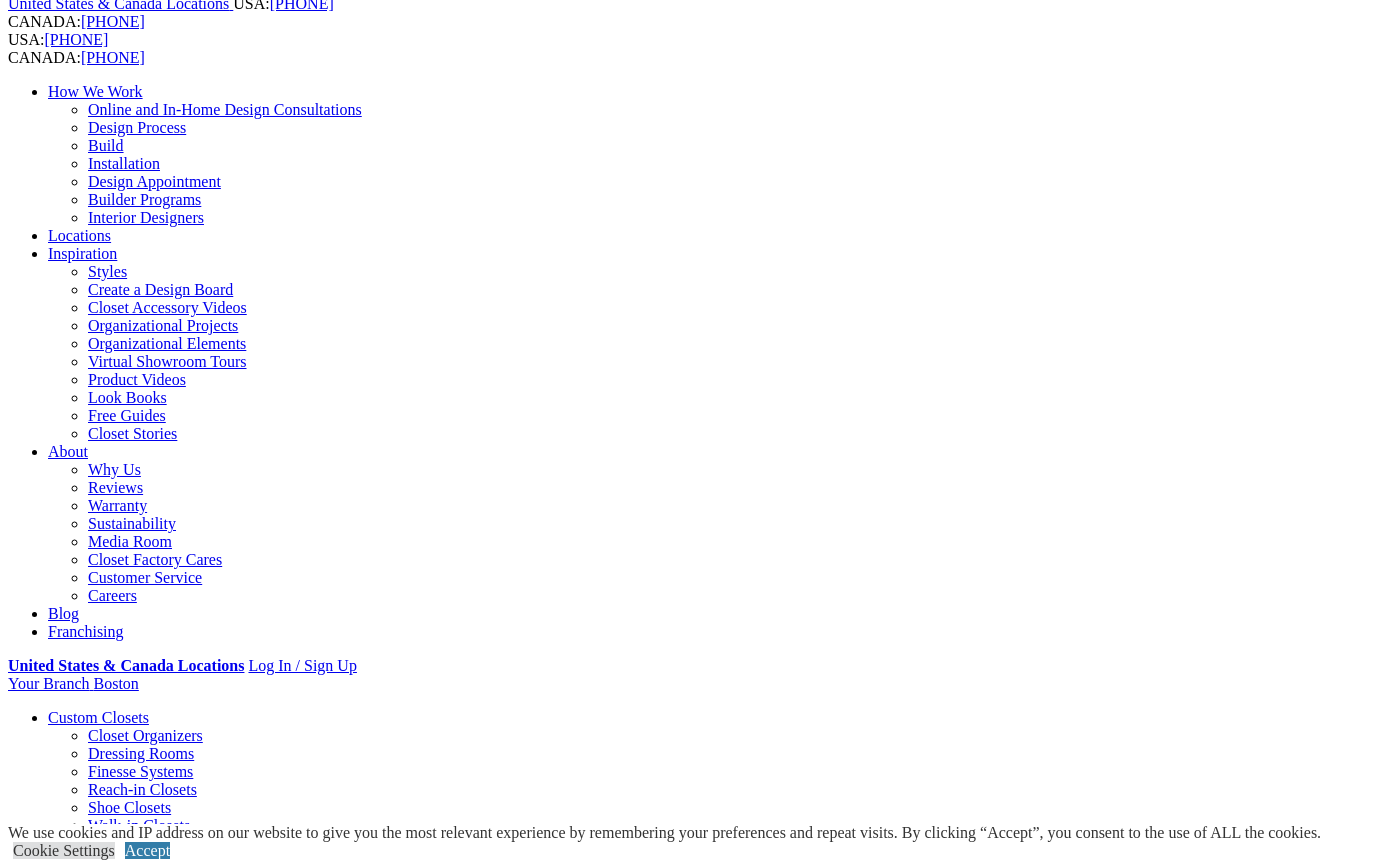 scroll, scrollTop: 0, scrollLeft: 0, axis: both 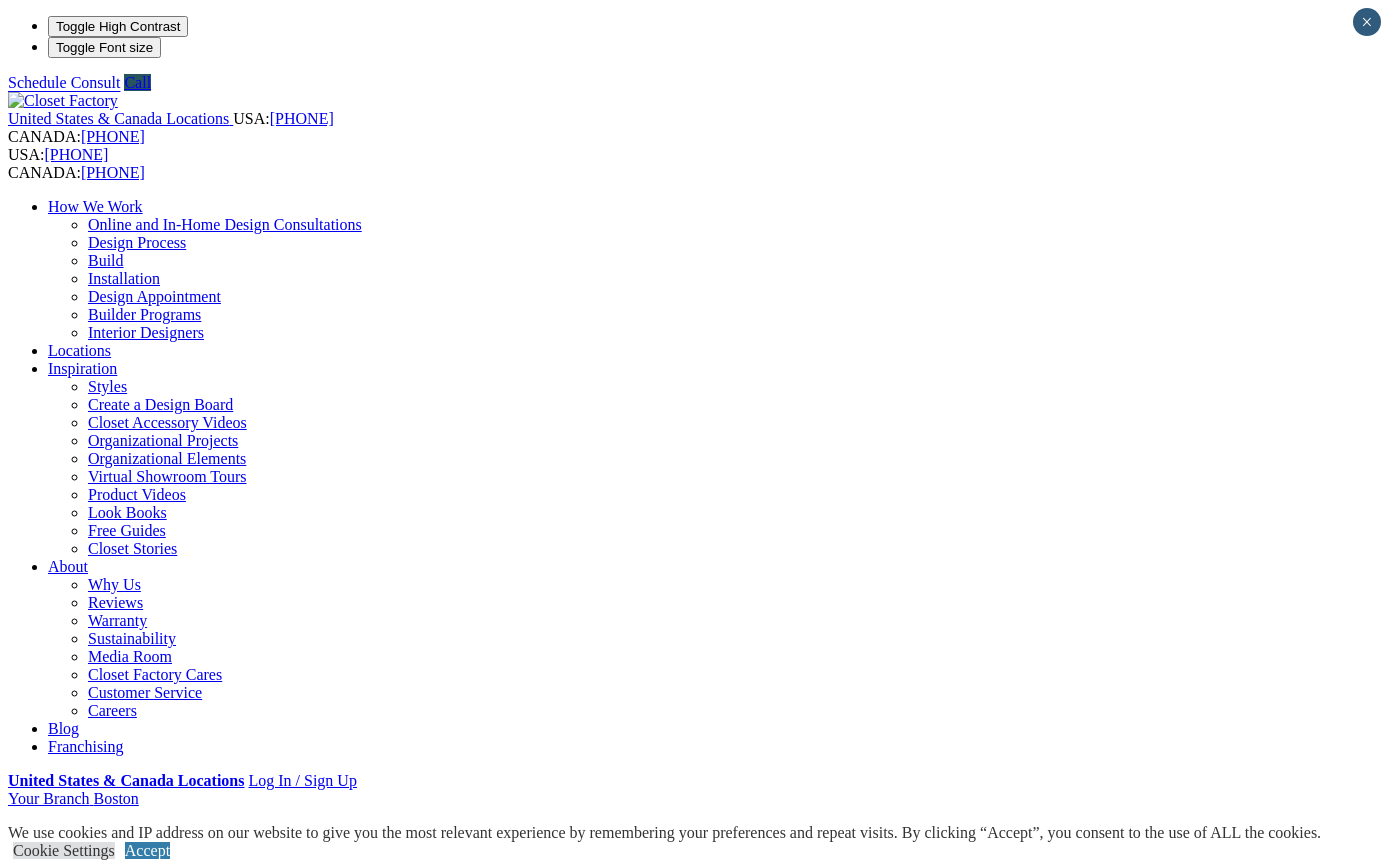 click on "Dressing Rooms
These spaces come in many forms from luxury dressing spaces to functional storage areas. Spare bedrooms alike are getting converted into a hybred closet and dressing space.
Free Design Appointment" at bounding box center [694, 1434] 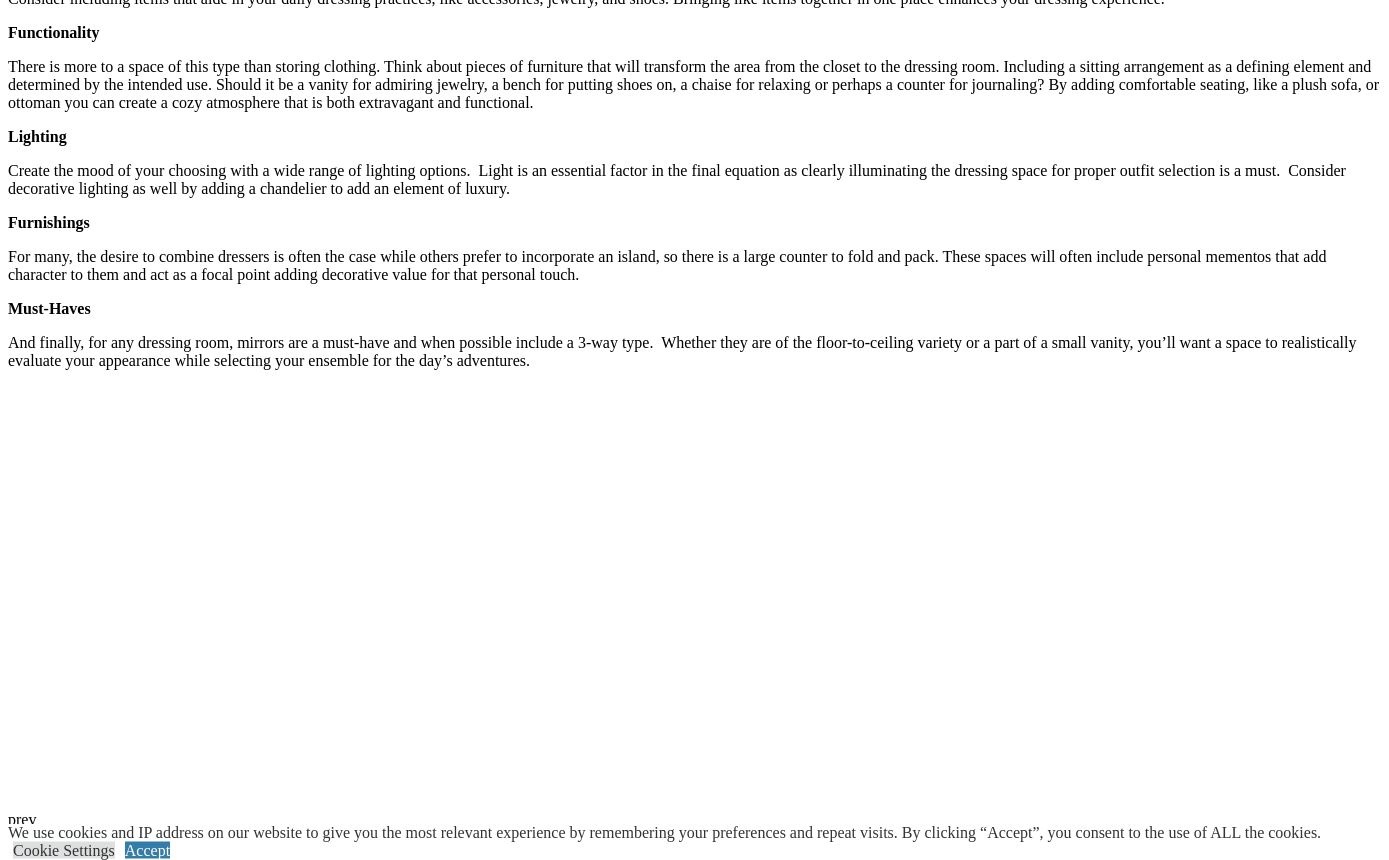scroll, scrollTop: 3030, scrollLeft: 0, axis: vertical 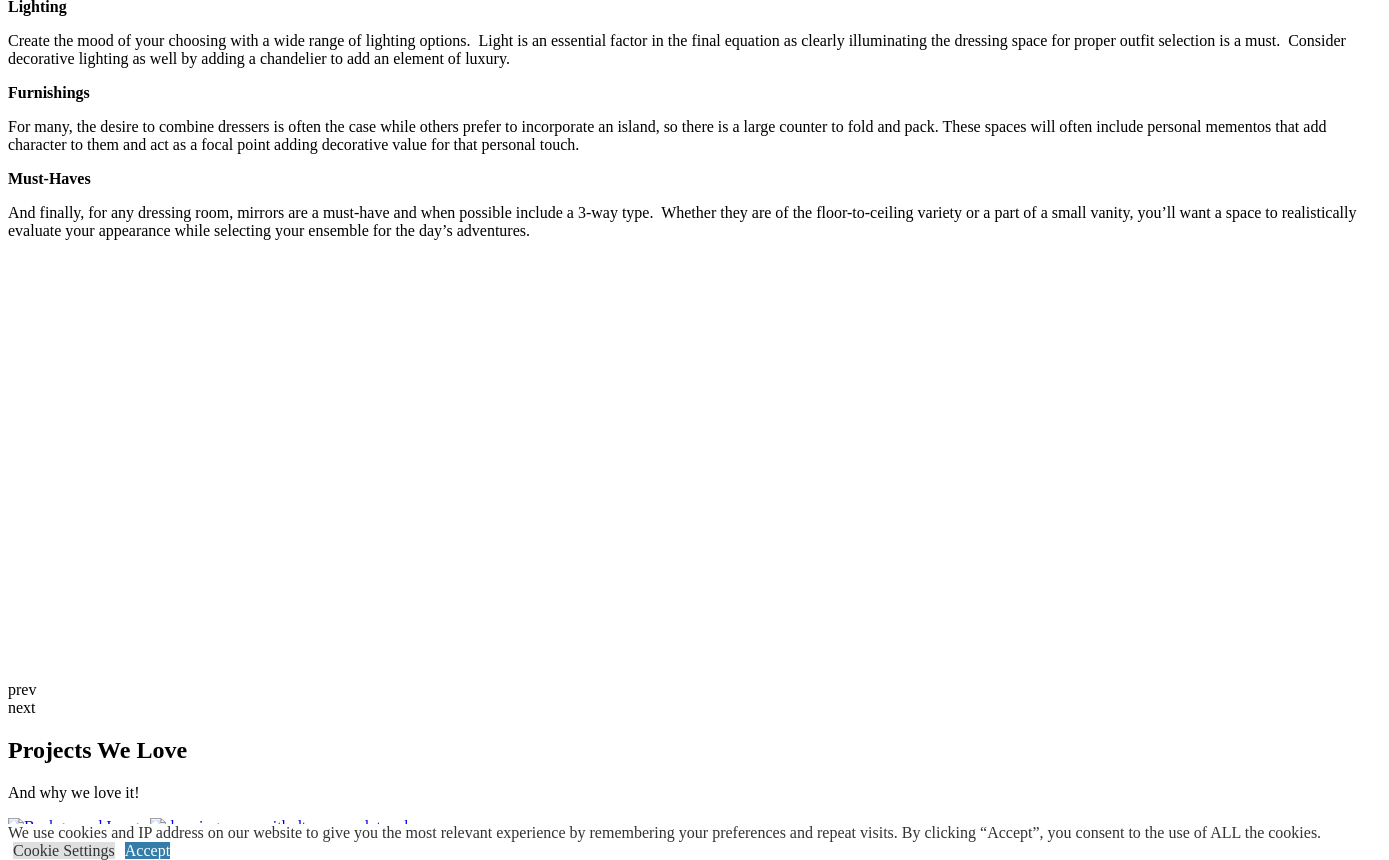 click at bounding box center (147, 3058) 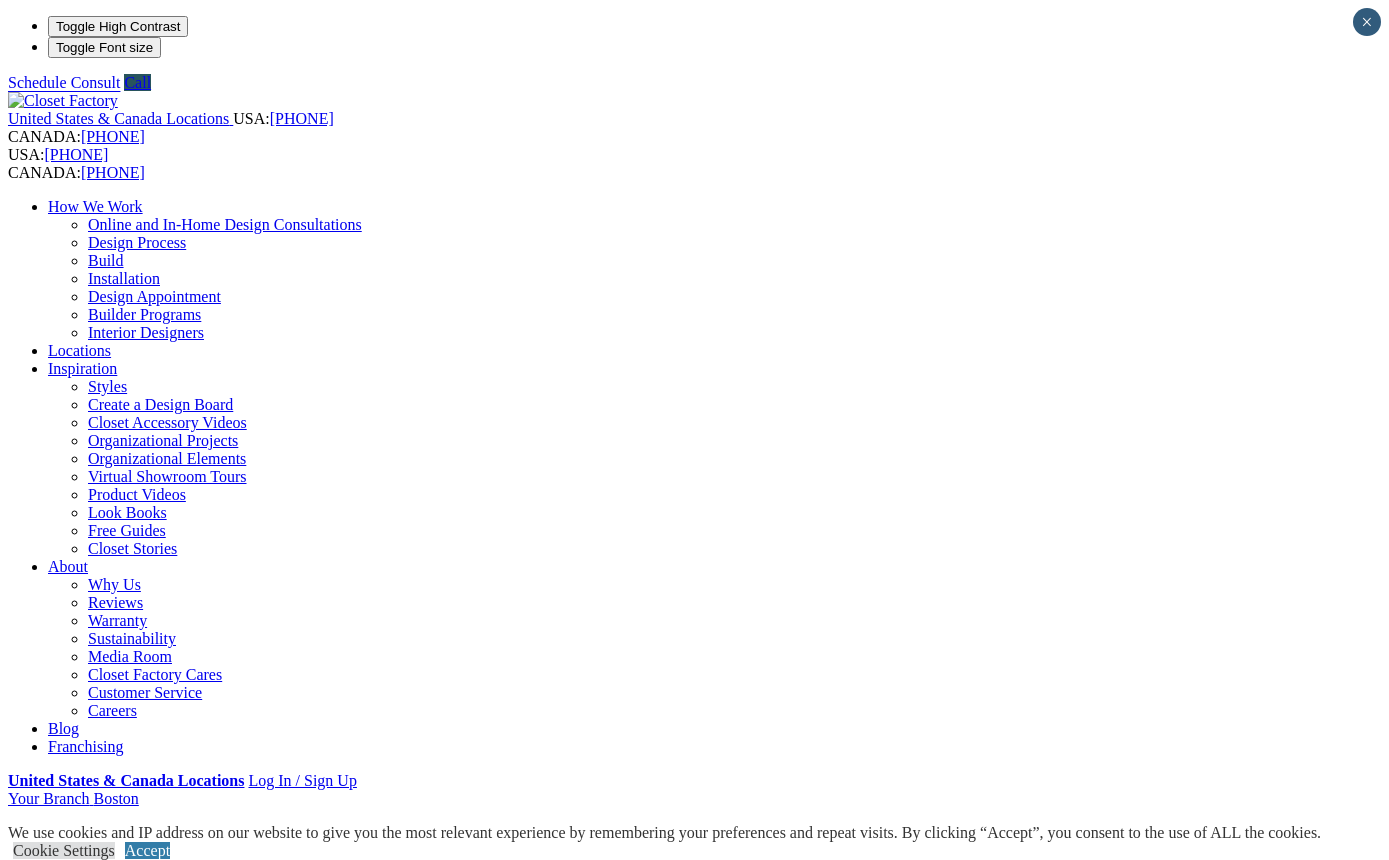 scroll, scrollTop: 0, scrollLeft: 0, axis: both 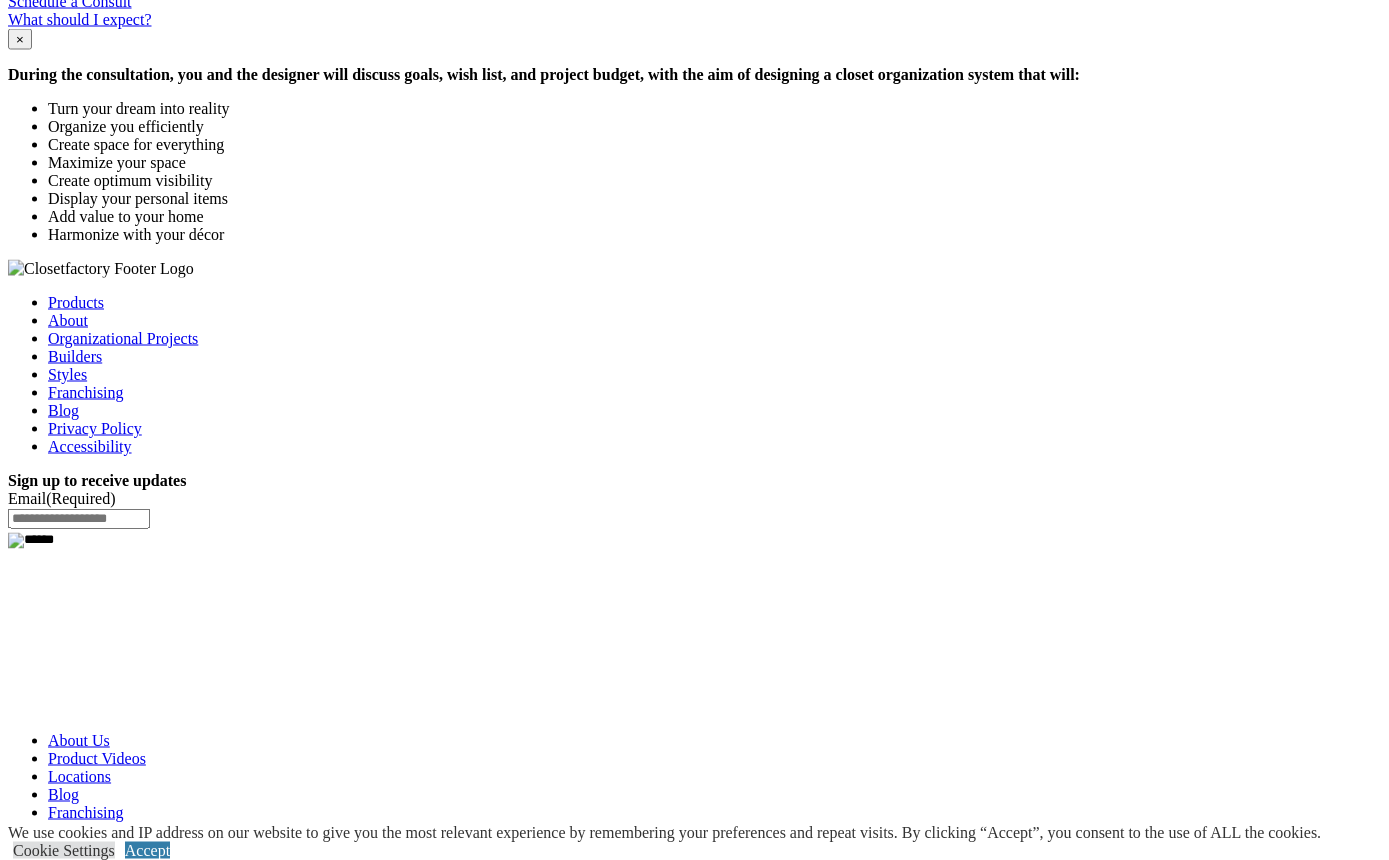 click at bounding box center [1508, 6456] 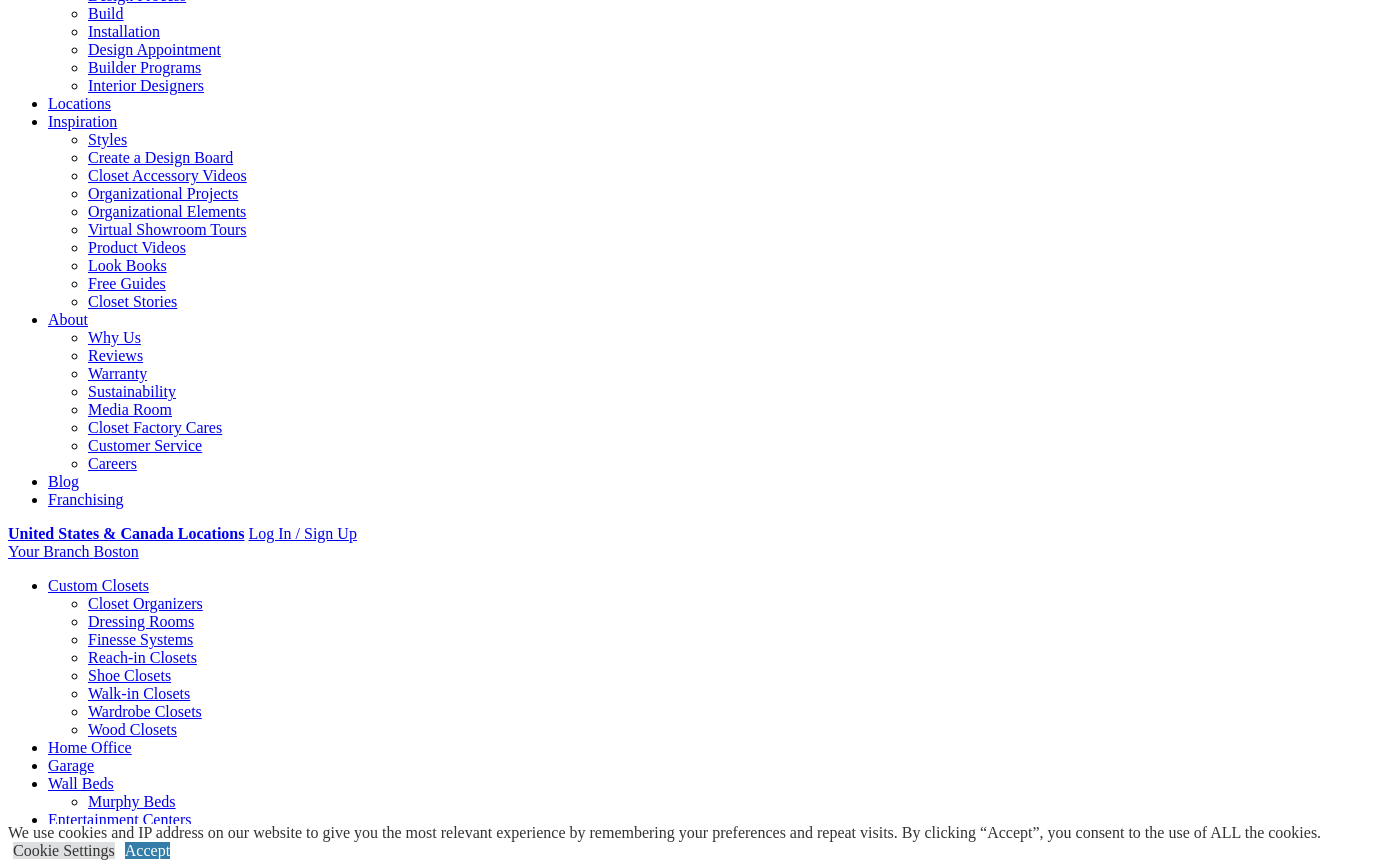 scroll, scrollTop: 0, scrollLeft: 0, axis: both 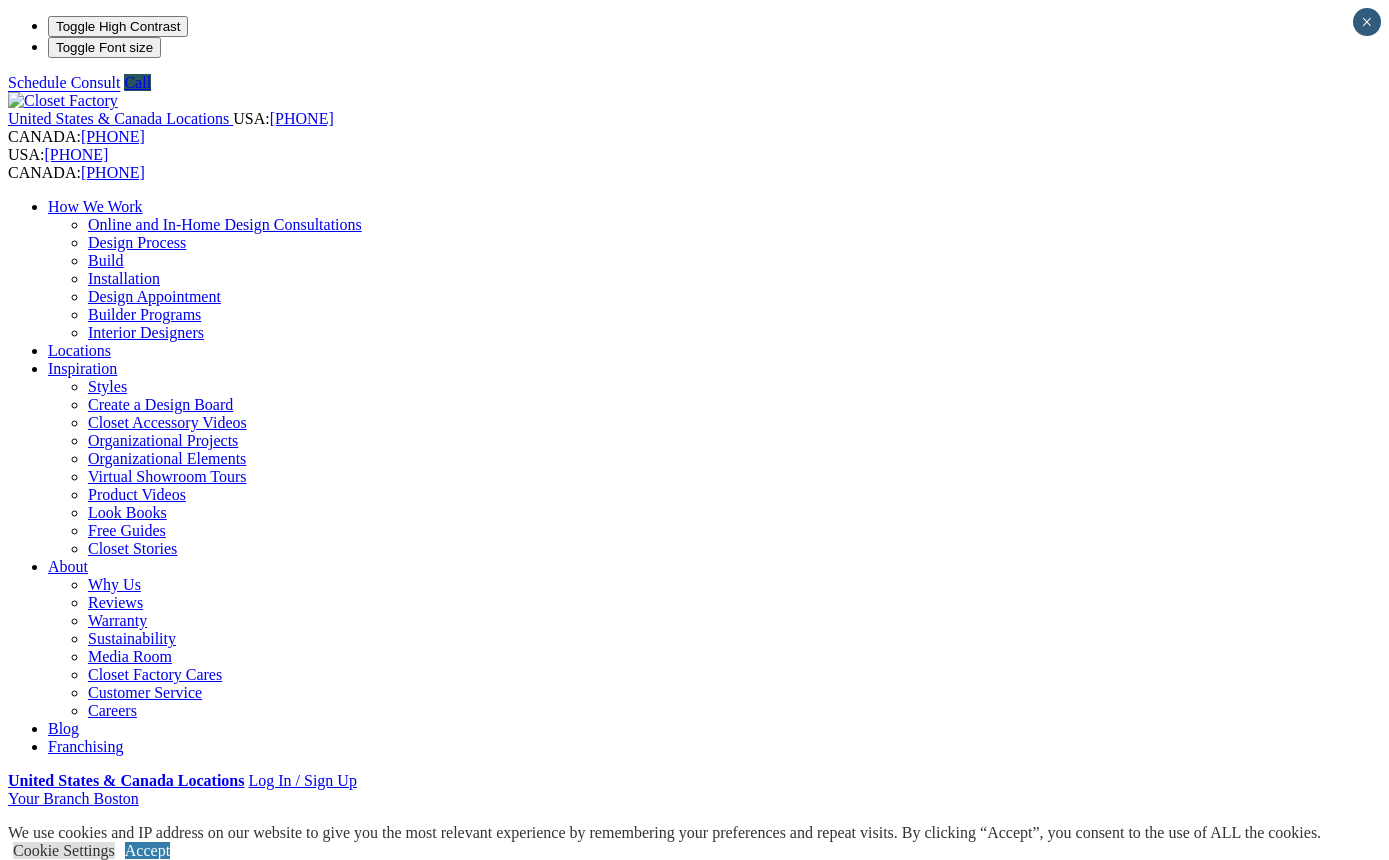 click on "Closet Organizers" at bounding box center [145, 850] 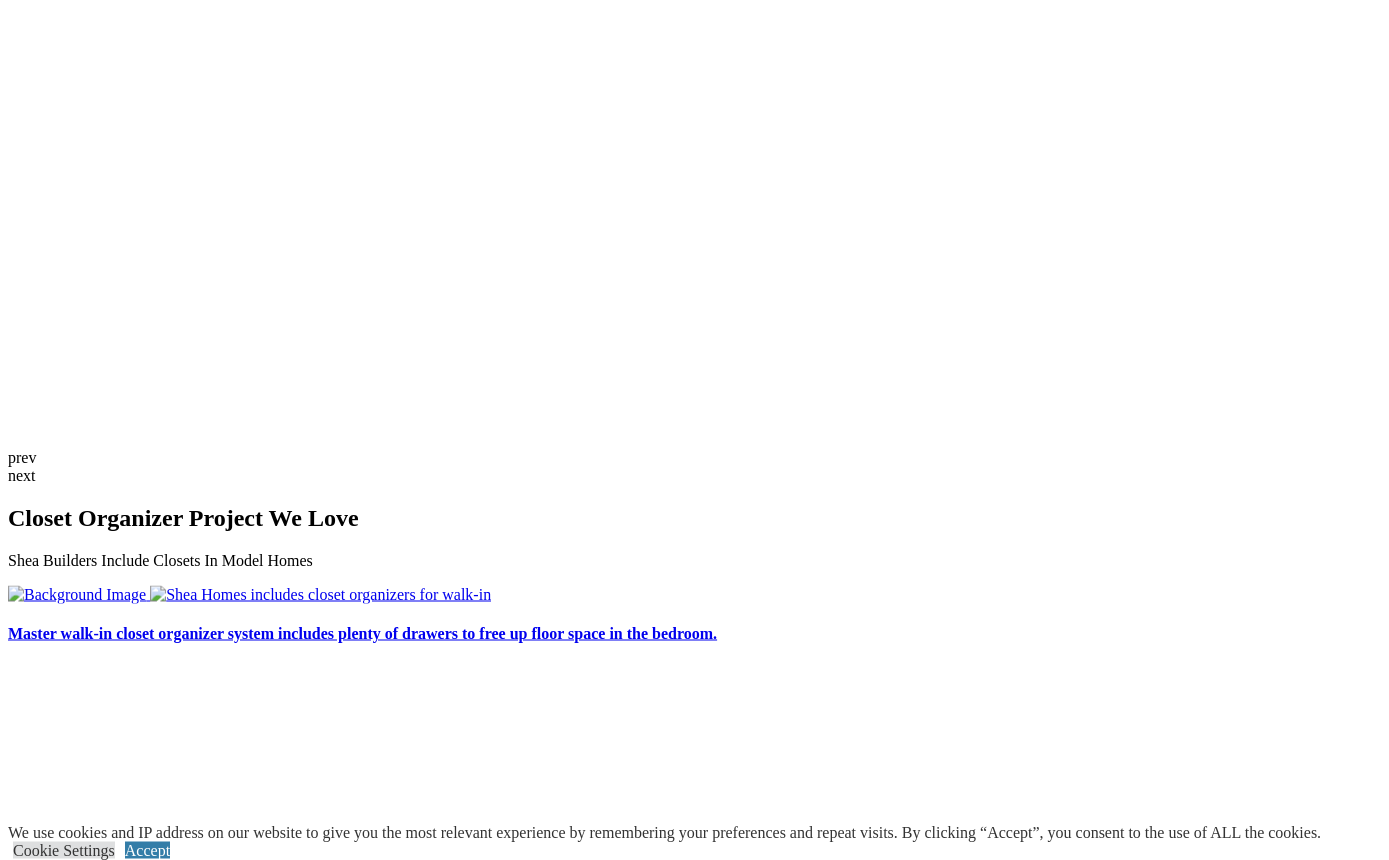 scroll, scrollTop: 3969, scrollLeft: 0, axis: vertical 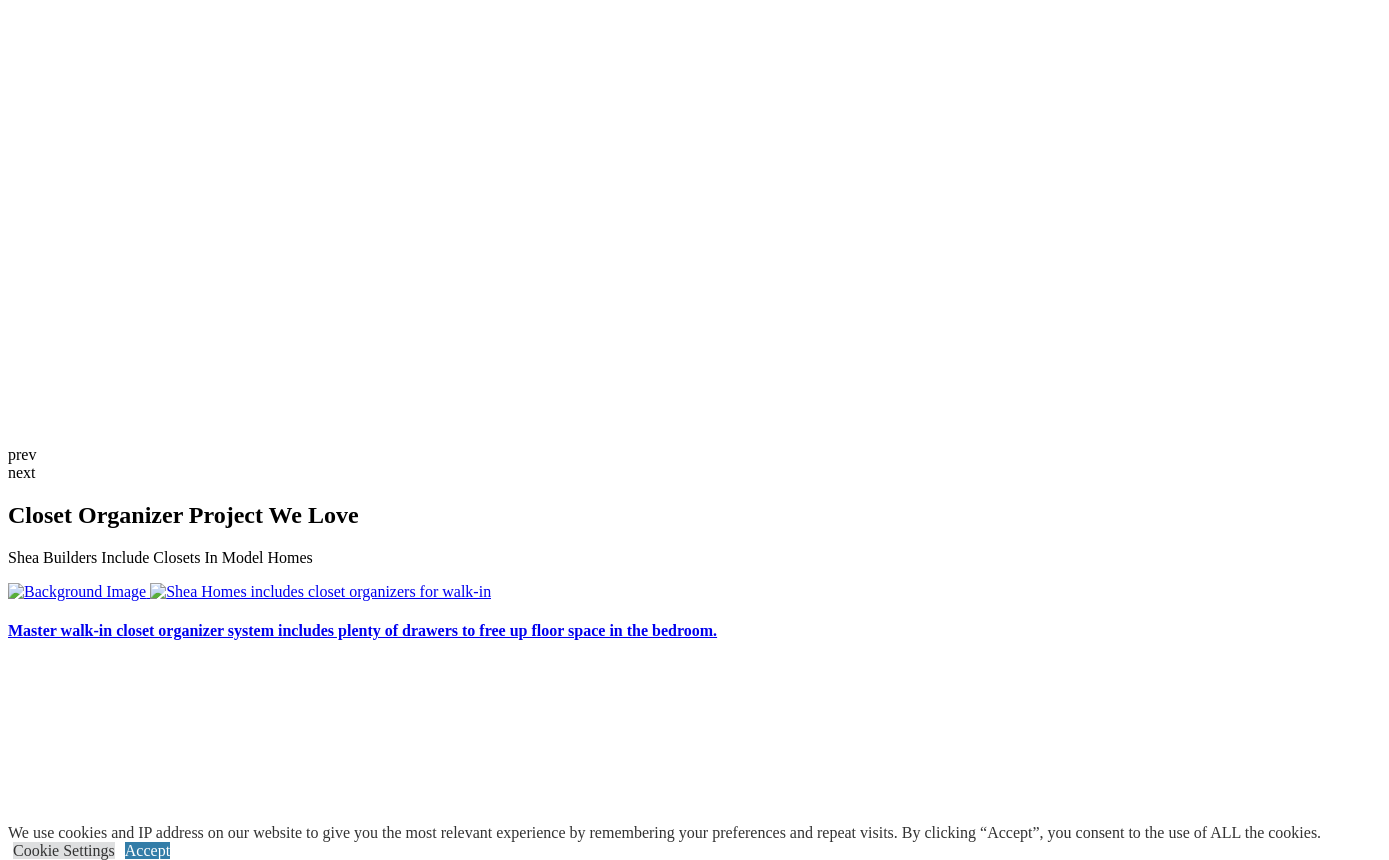 click at bounding box center [125, 3105] 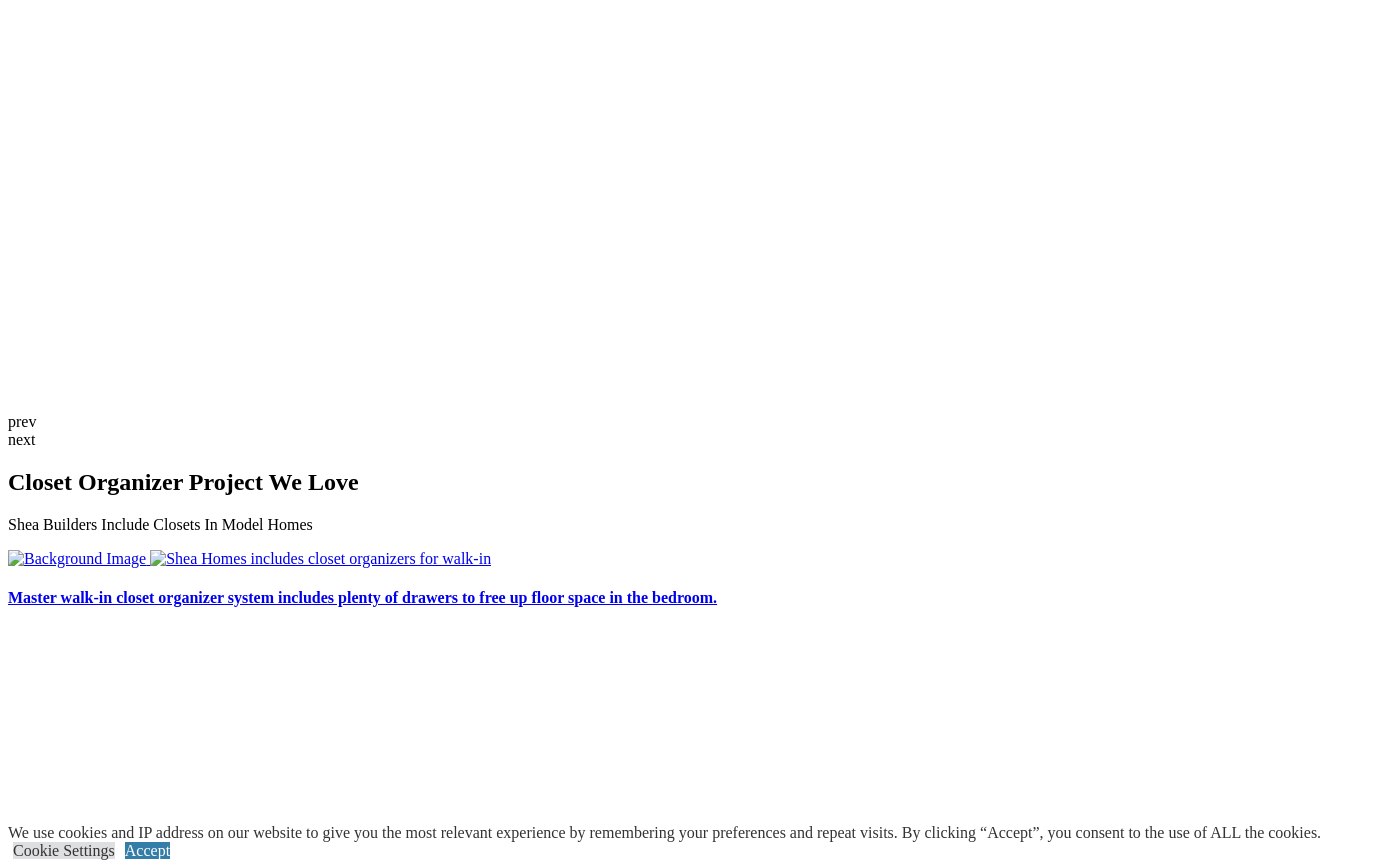 click at bounding box center [200, 3229] 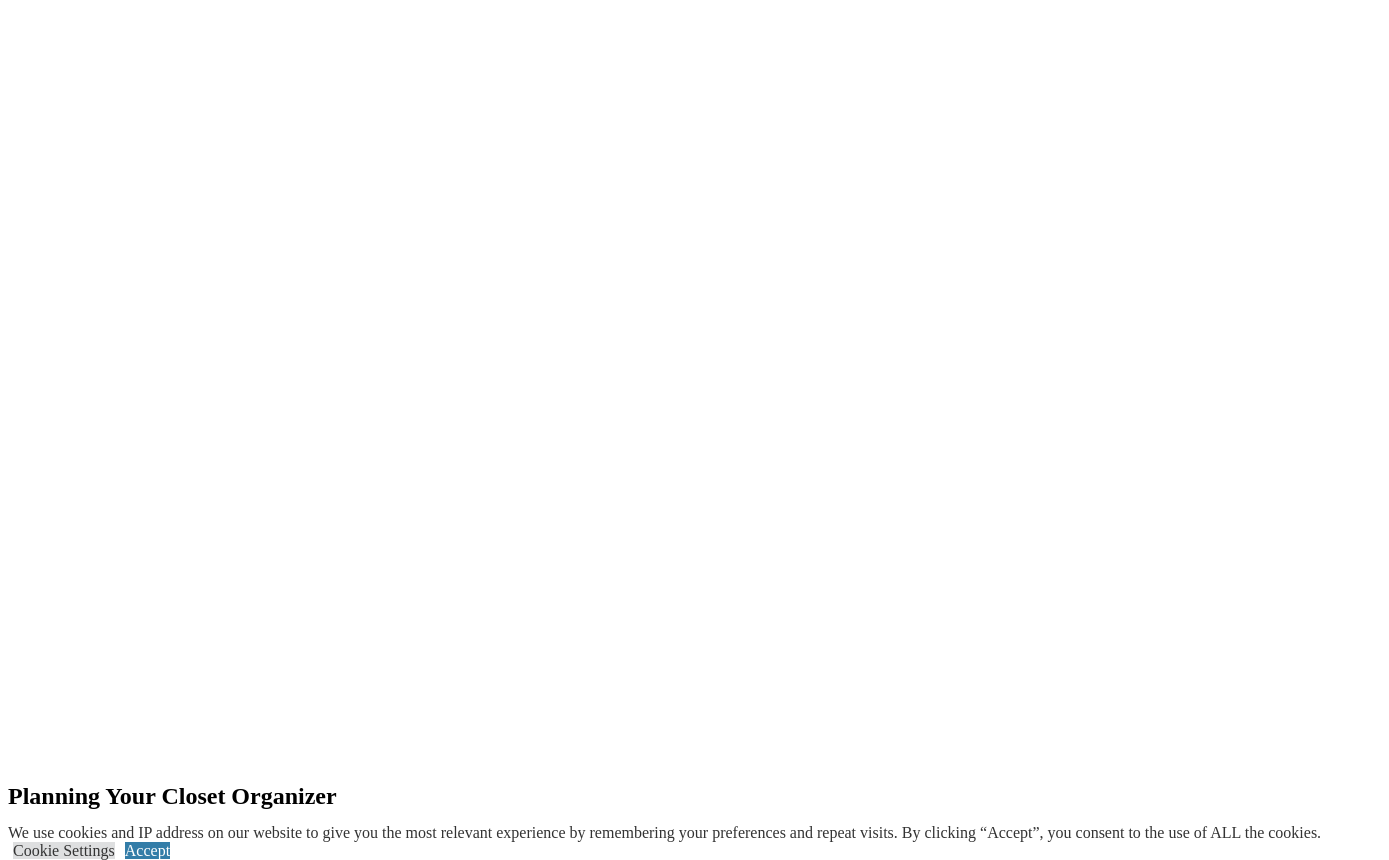 scroll, scrollTop: 1991, scrollLeft: 0, axis: vertical 